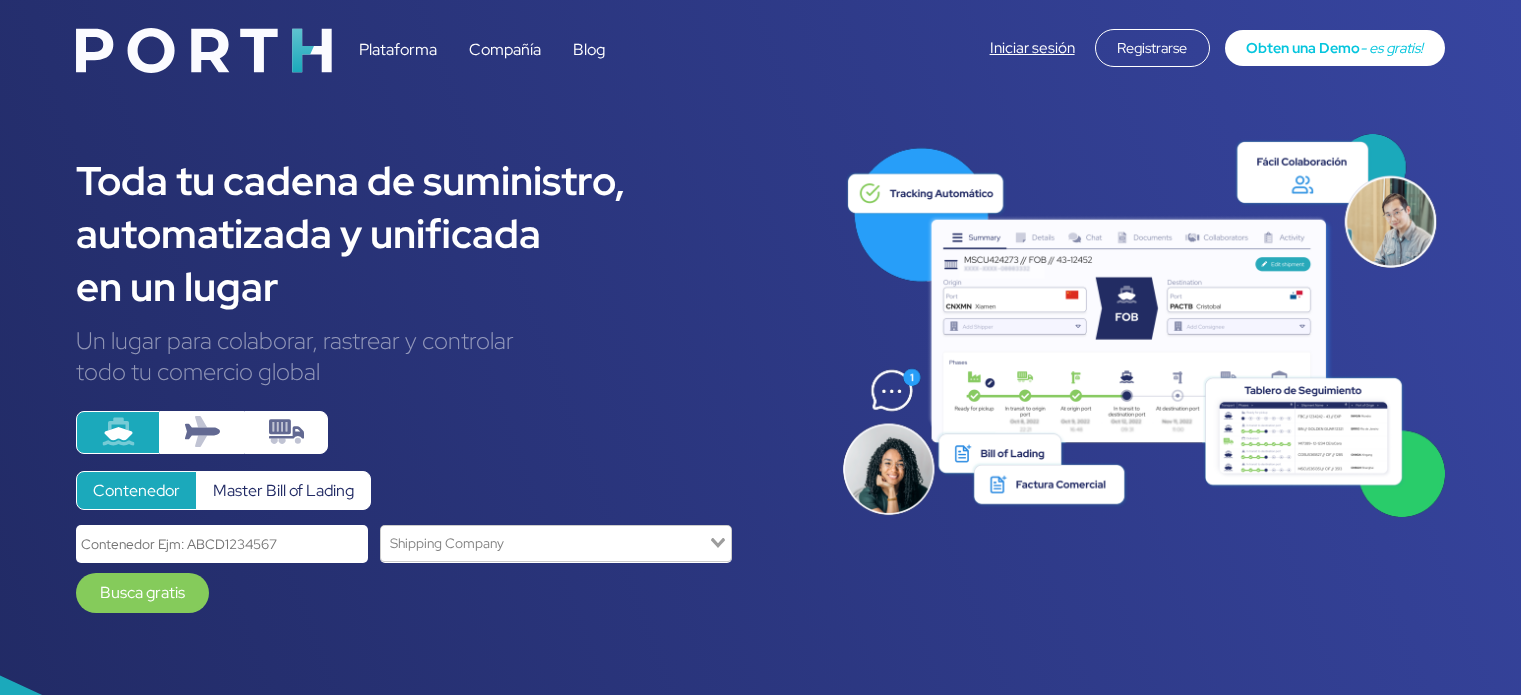 scroll, scrollTop: 0, scrollLeft: 0, axis: both 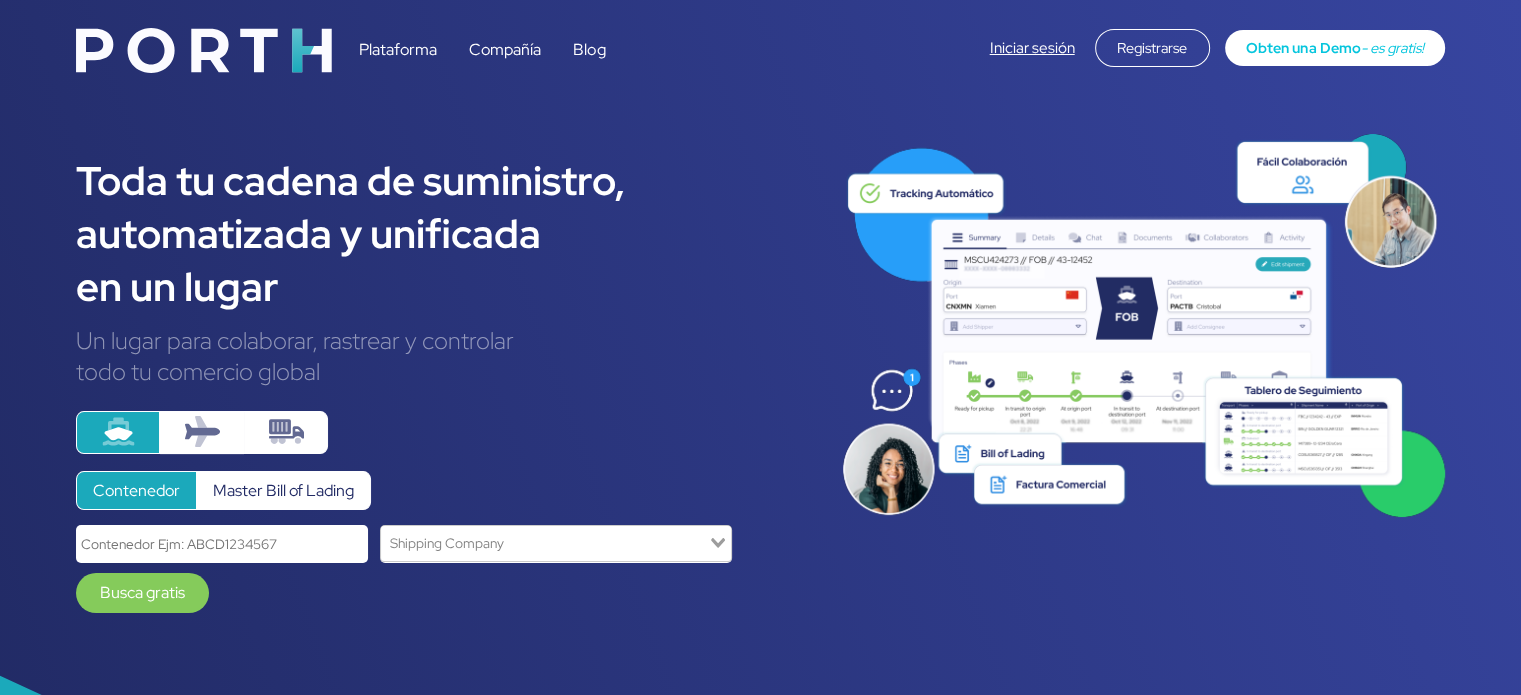 click on "Iniciar sesión" at bounding box center (1032, 48) 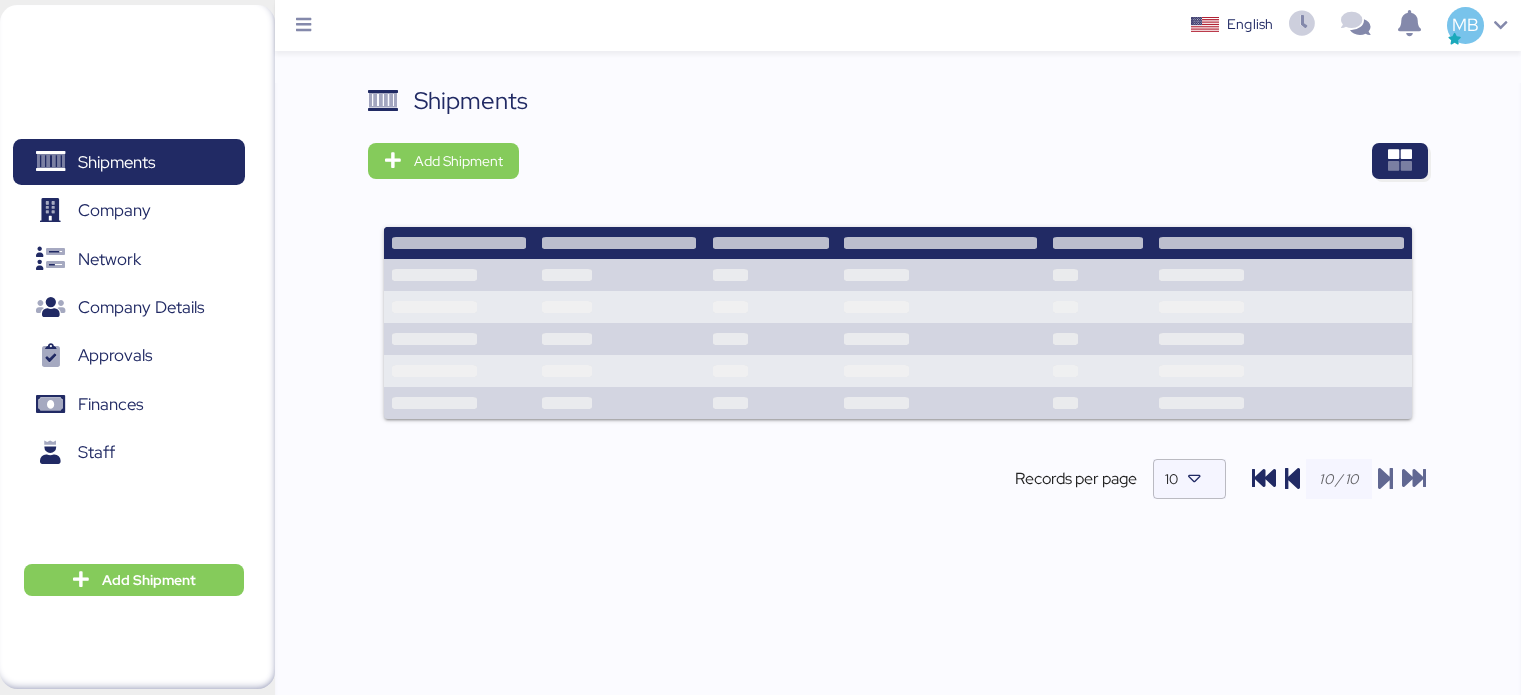 scroll, scrollTop: 0, scrollLeft: 0, axis: both 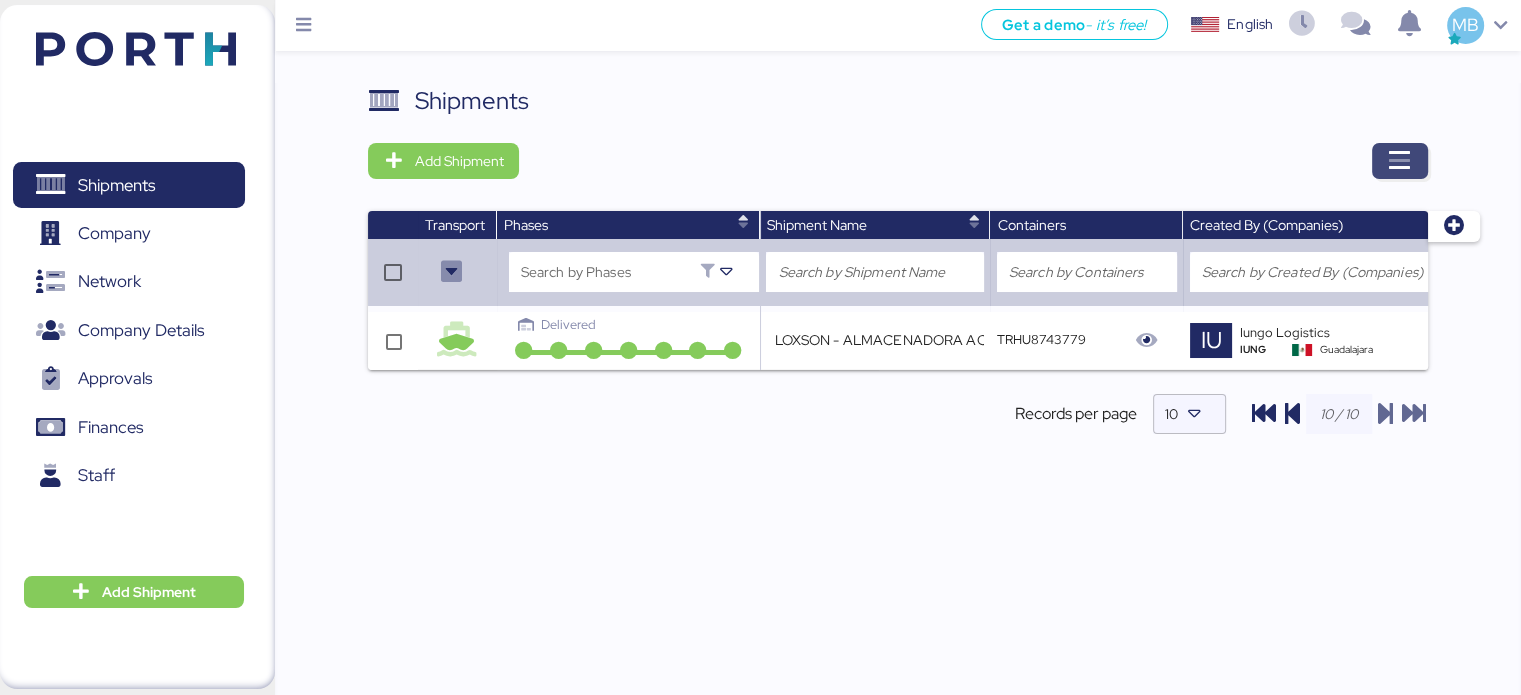 click at bounding box center [1400, 161] 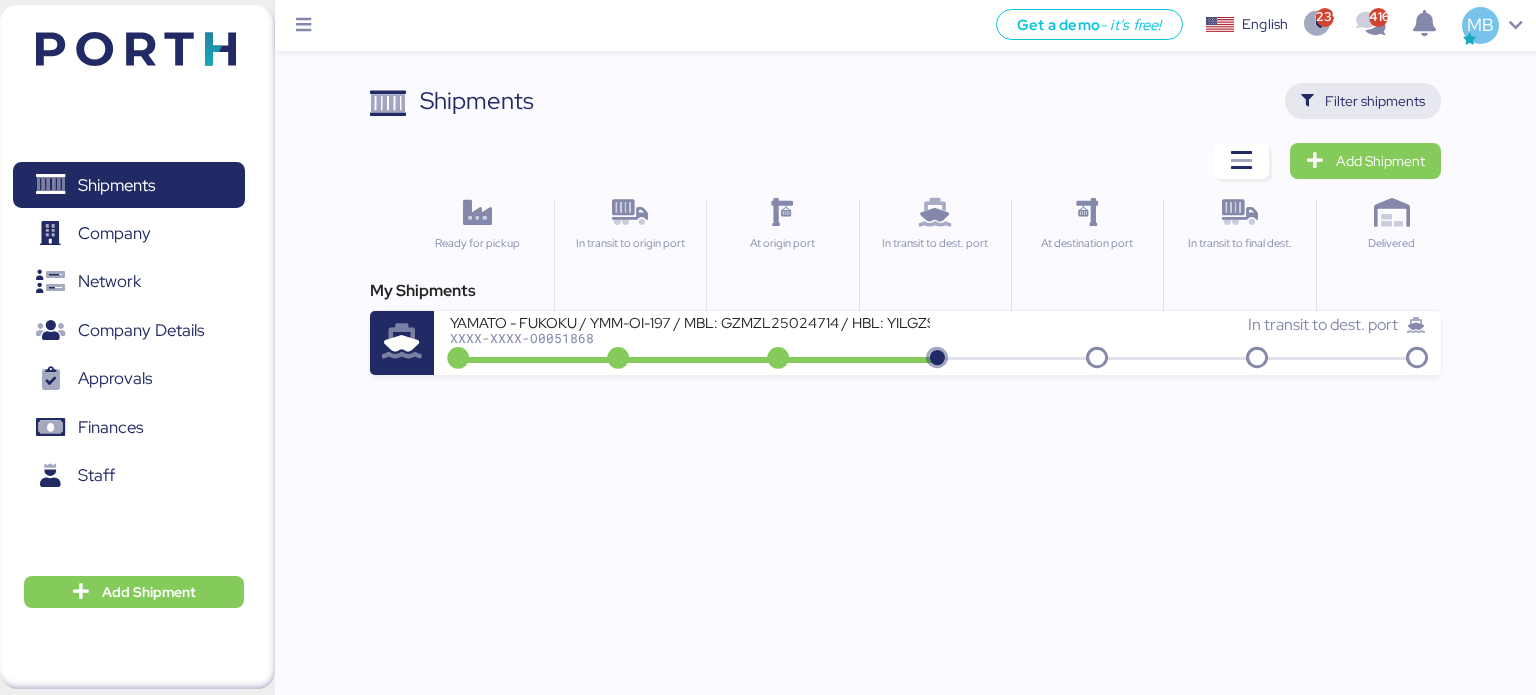click on "Filter shipments" at bounding box center (1375, 101) 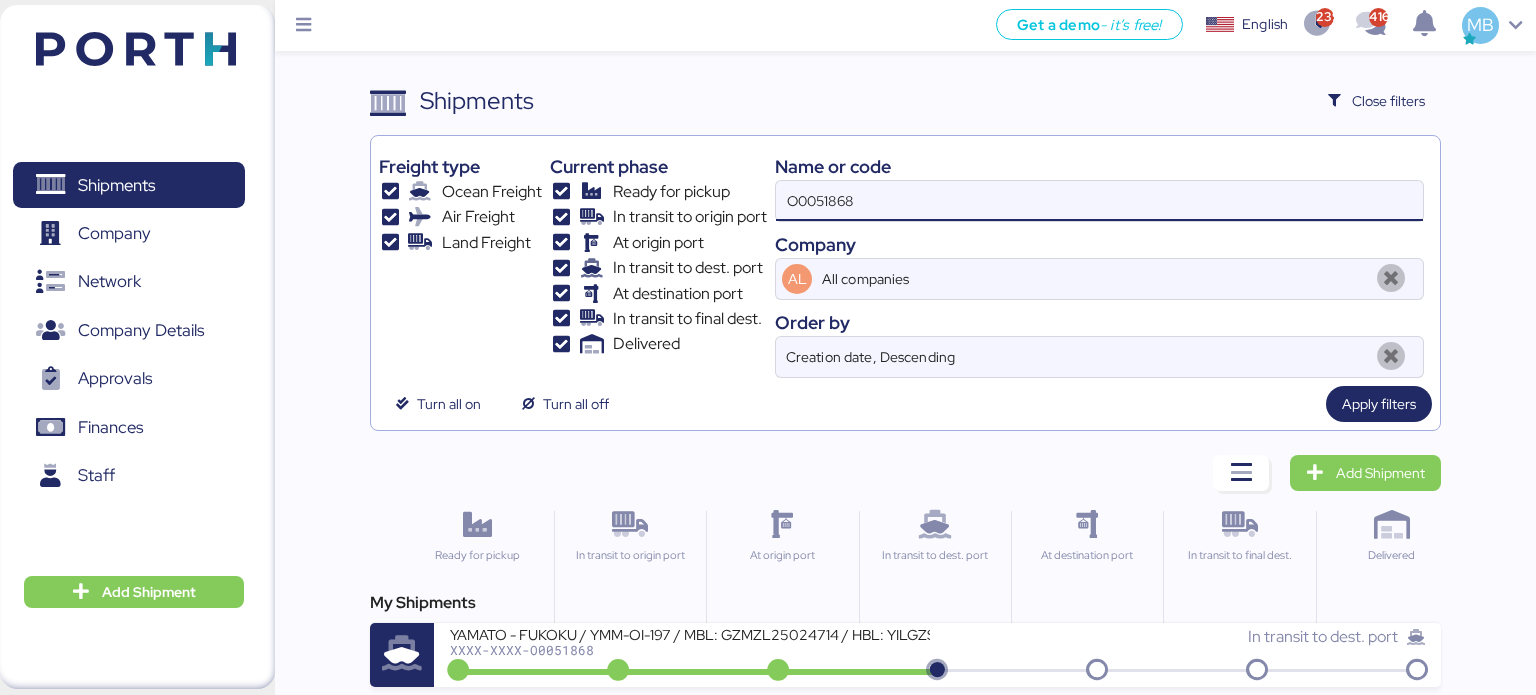 drag, startPoint x: 955, startPoint y: 203, endPoint x: 703, endPoint y: 177, distance: 253.33772 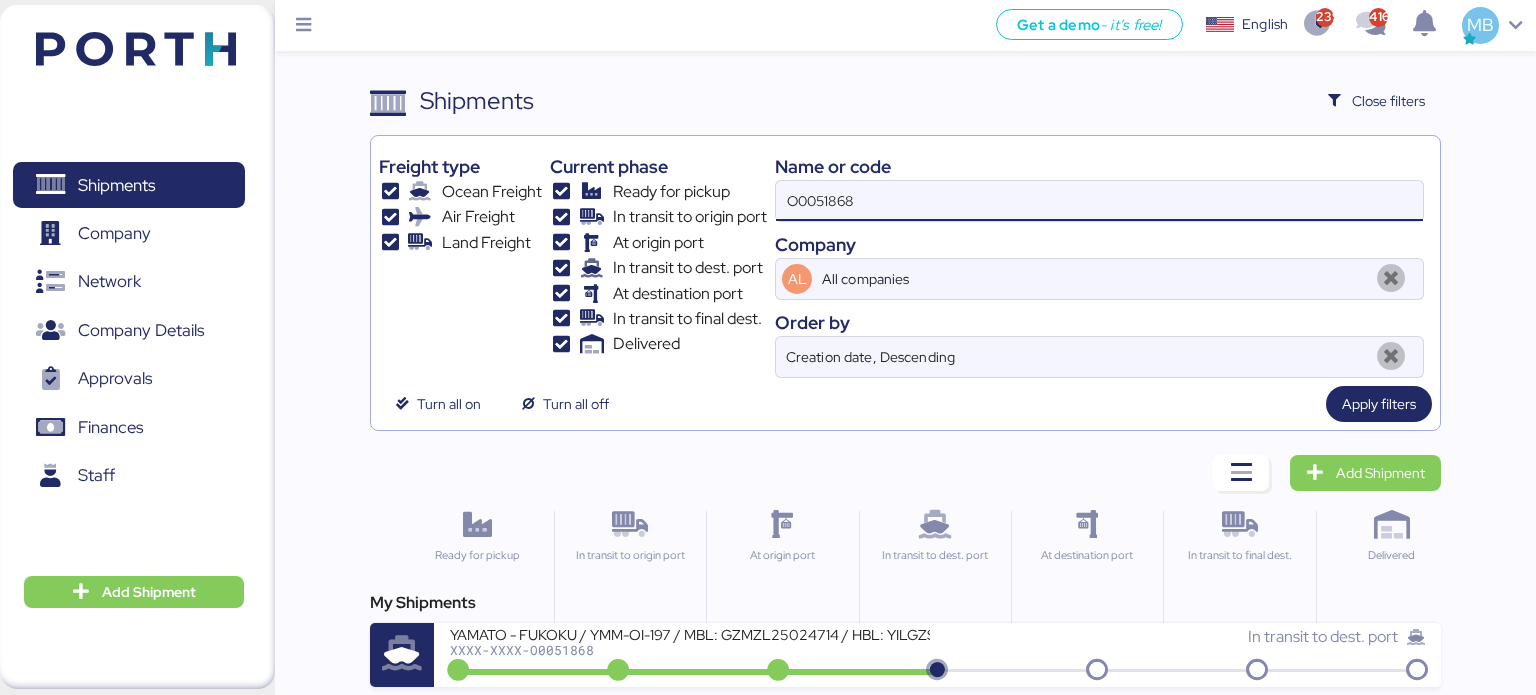 click on "Freight type   Ocean Freight   Air Freight   Land Freight Current phase   Ready for pickup   In transit to origin port   At origin port   In transit to dest. port   At destination port   In transit to final dest.   Delivered Name or code O0051868 Company AL All companies   Order by Creation date, Descending" at bounding box center (906, 261) 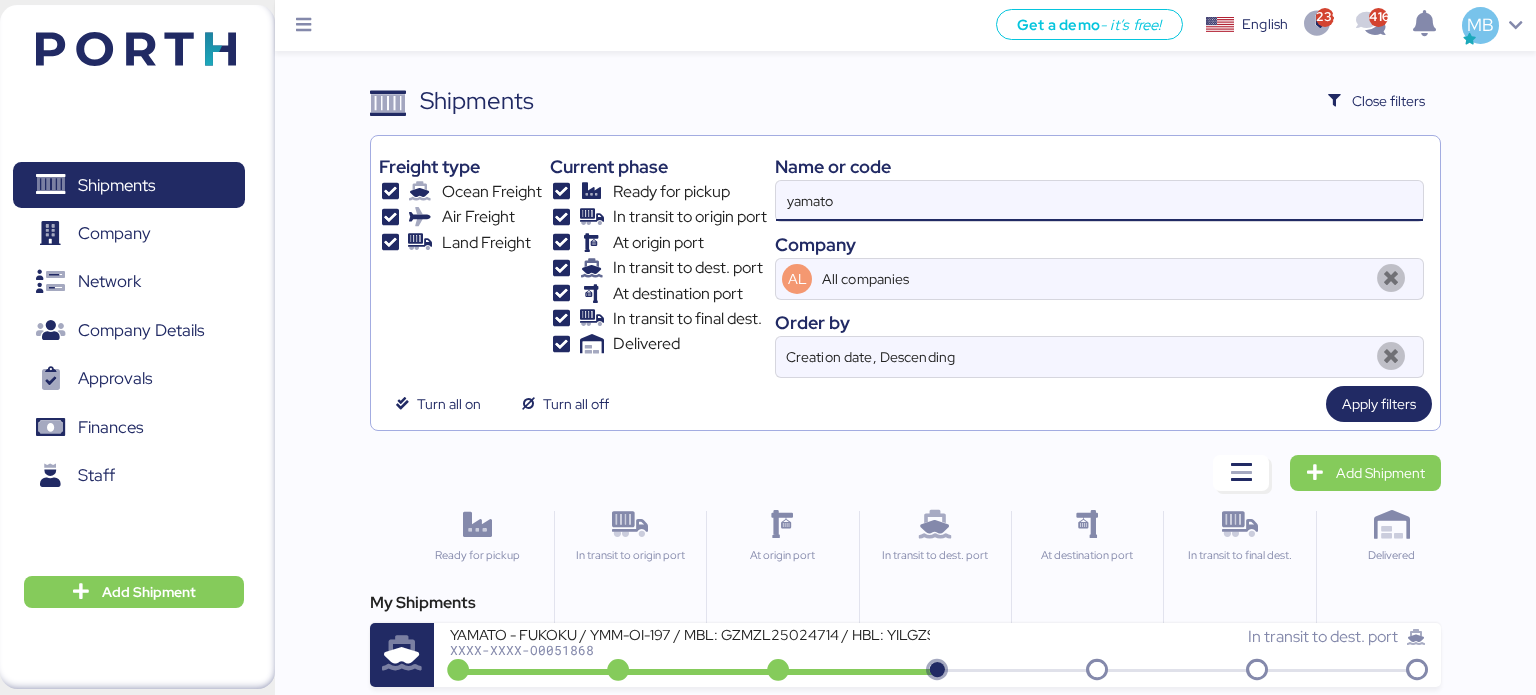 type on "yamato" 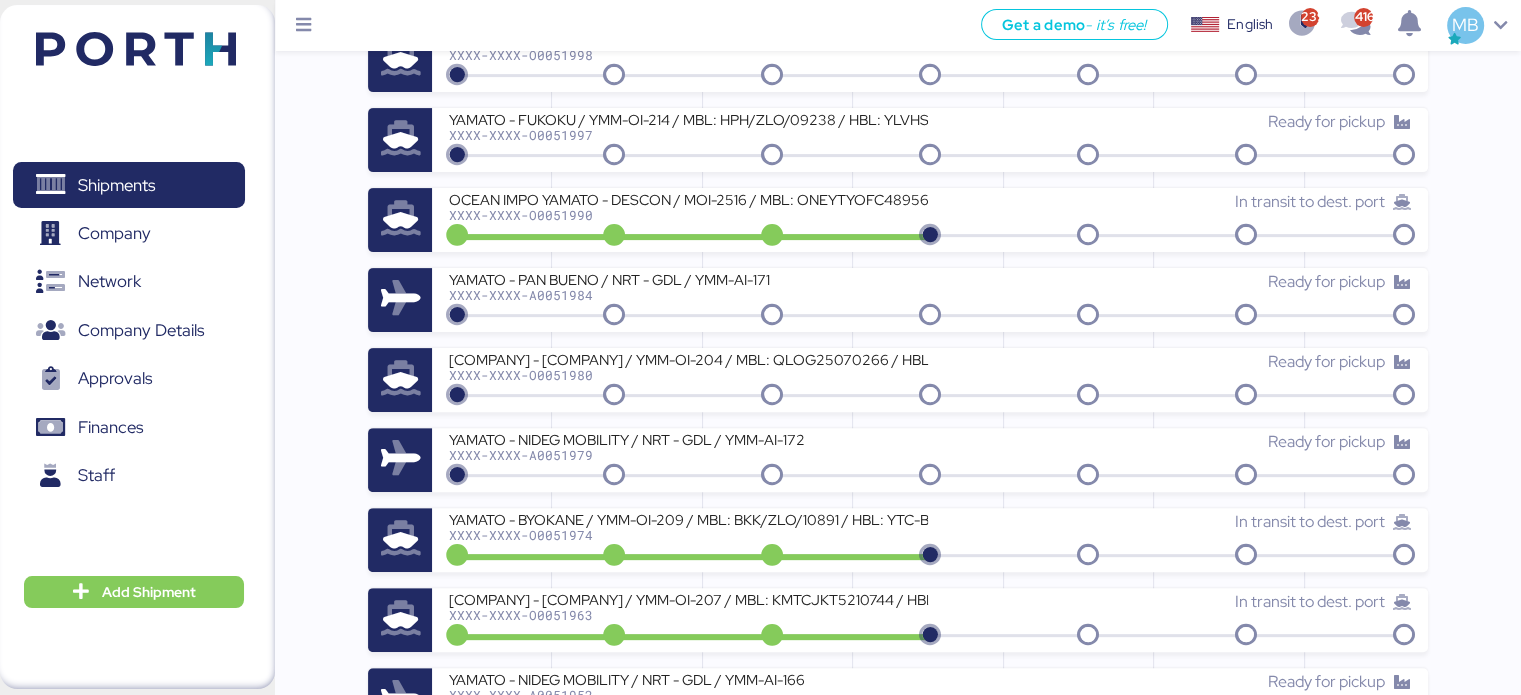 scroll, scrollTop: 600, scrollLeft: 0, axis: vertical 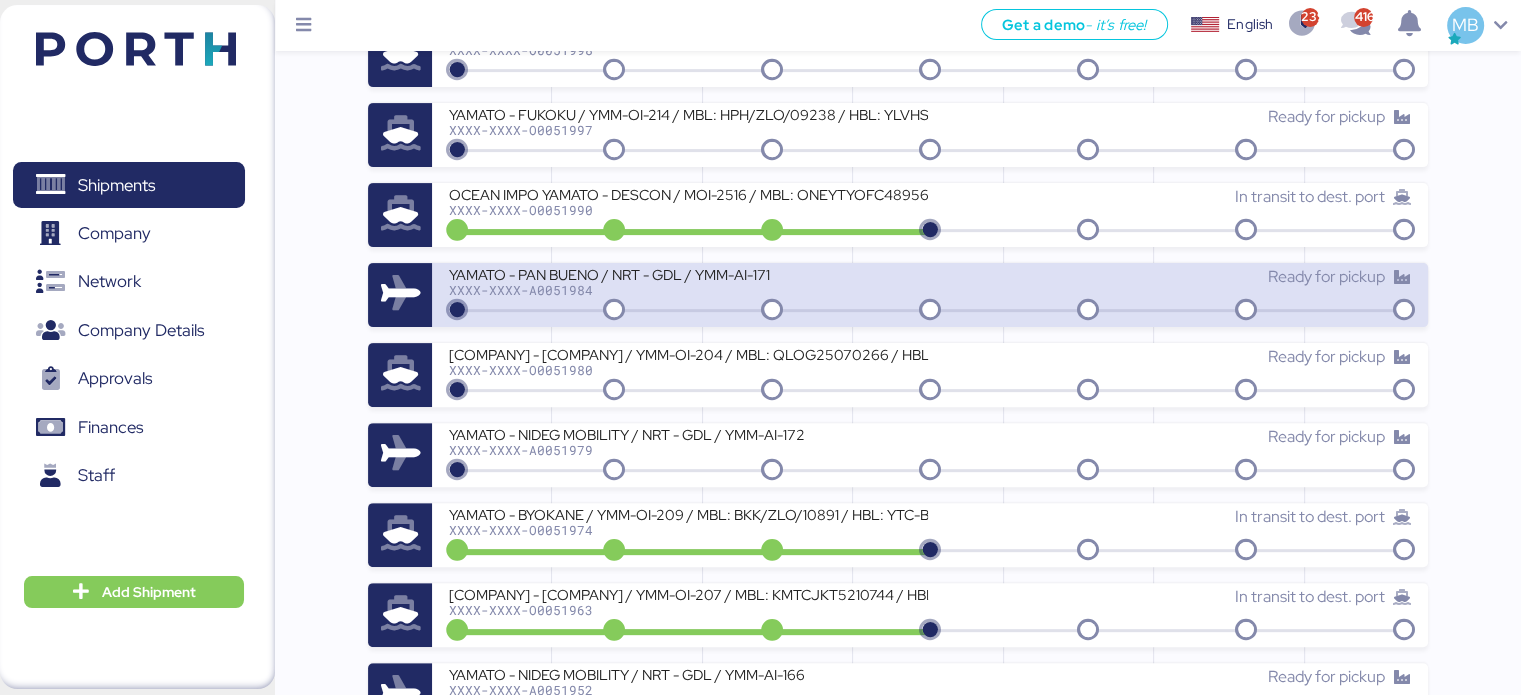 click on "XXXX-XXXX-A0051984" at bounding box center [688, 290] 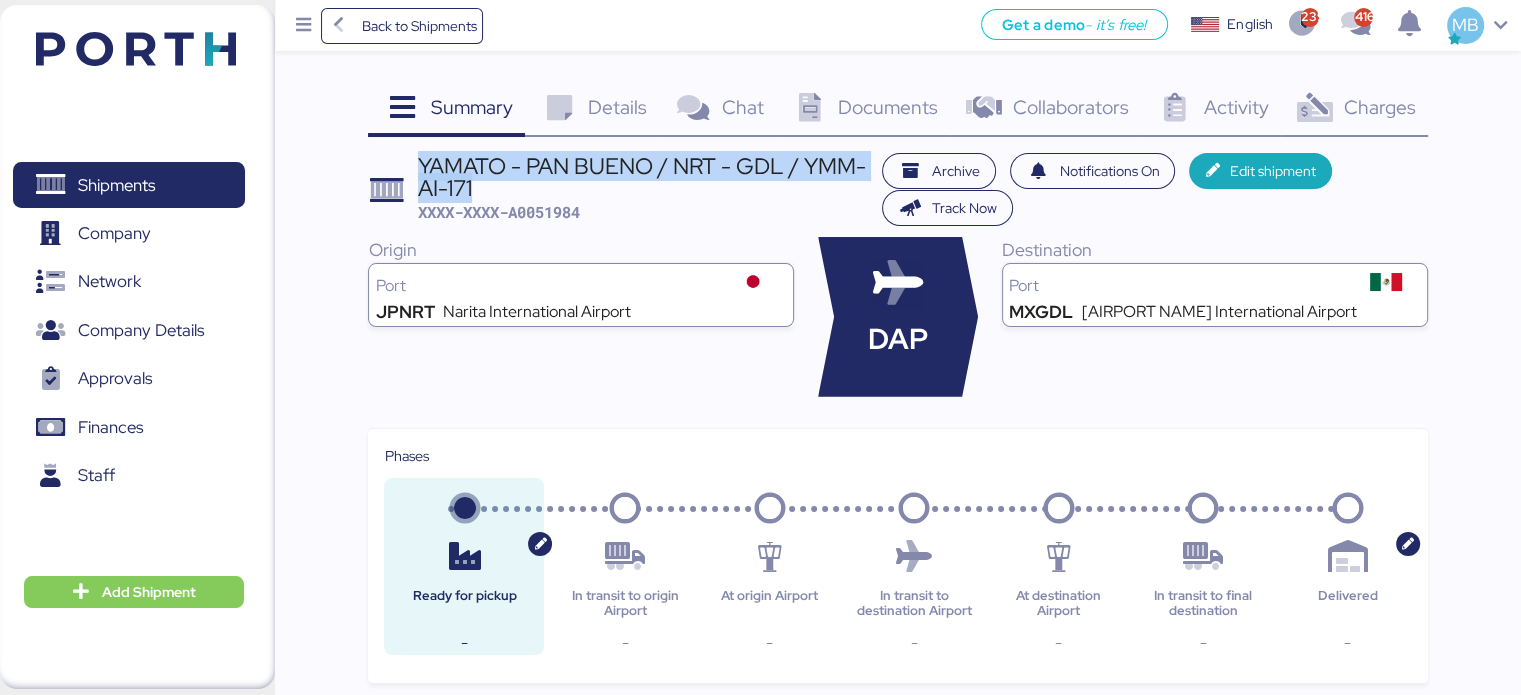 drag, startPoint x: 490, startPoint y: 191, endPoint x: 421, endPoint y: 169, distance: 72.42237 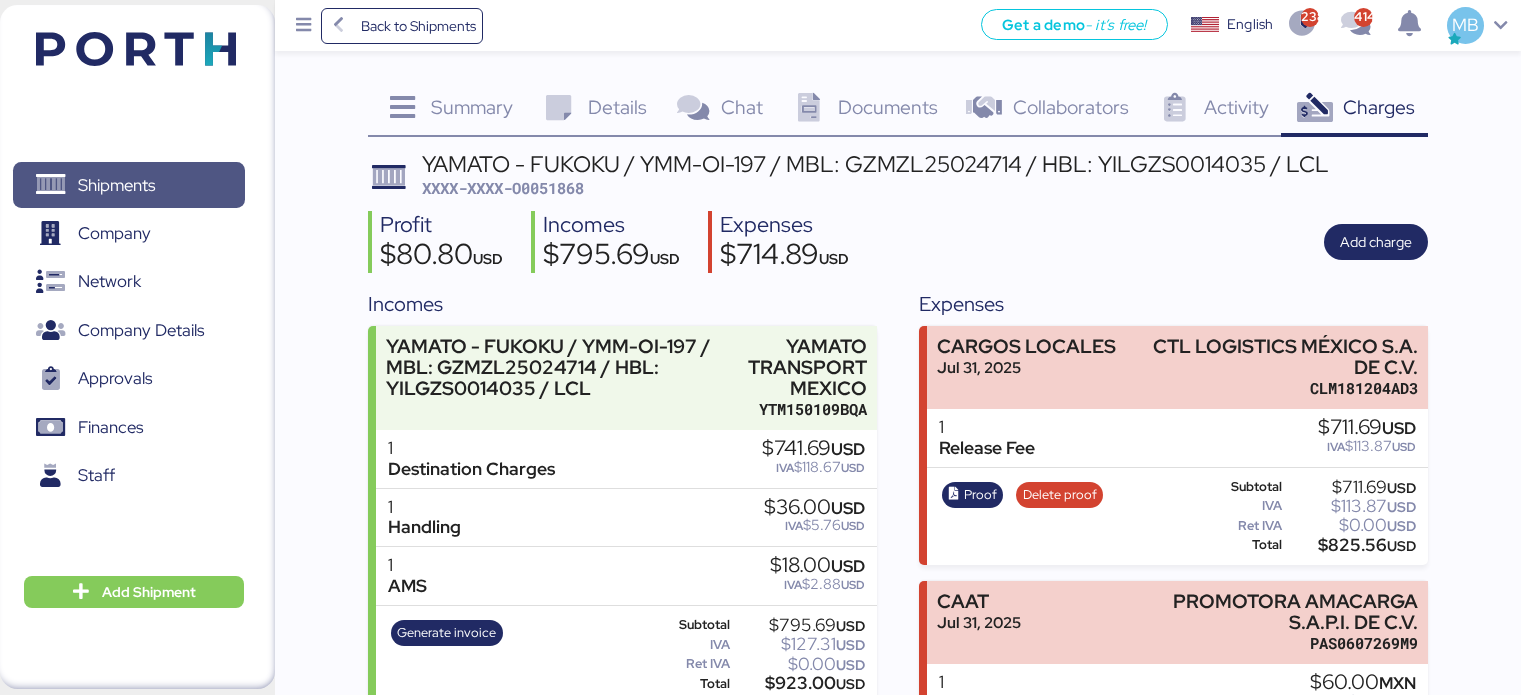 scroll, scrollTop: 0, scrollLeft: 0, axis: both 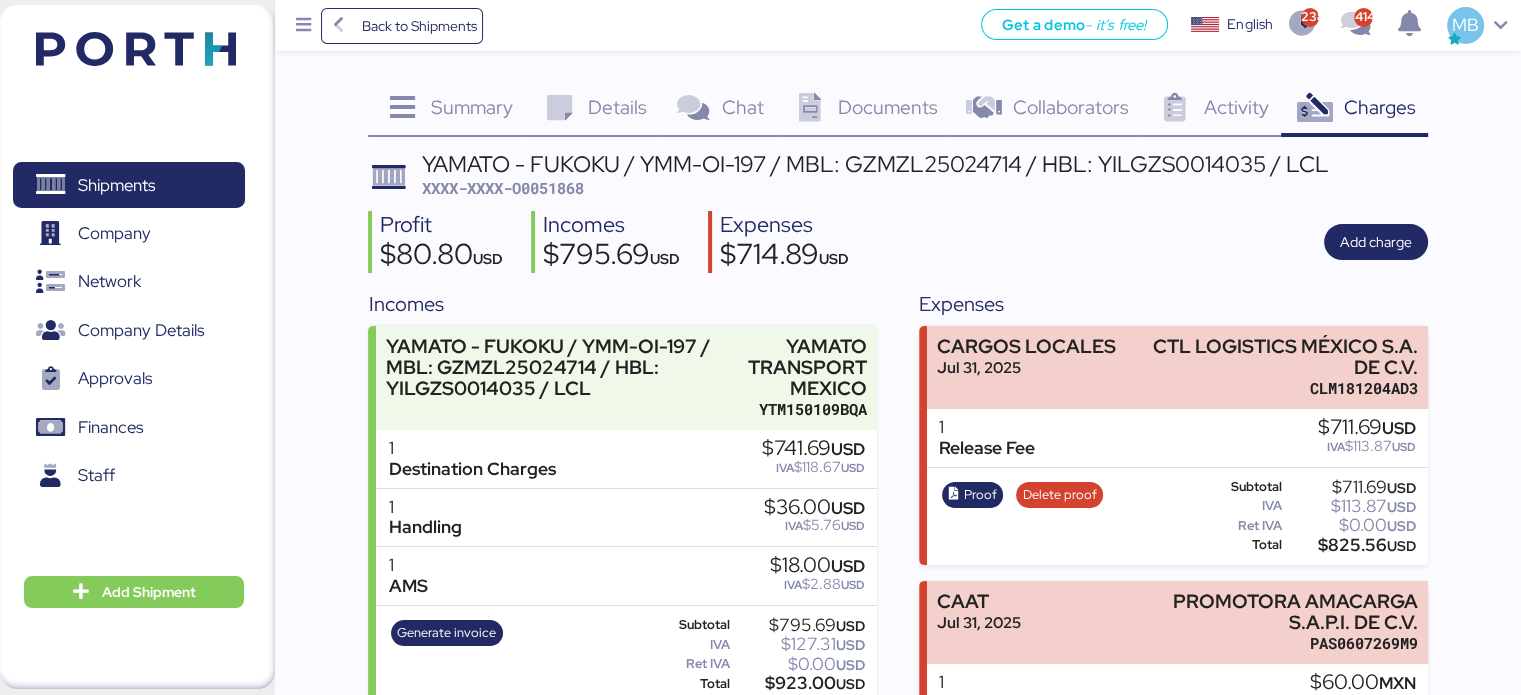 click on "Shipments" at bounding box center [128, 185] 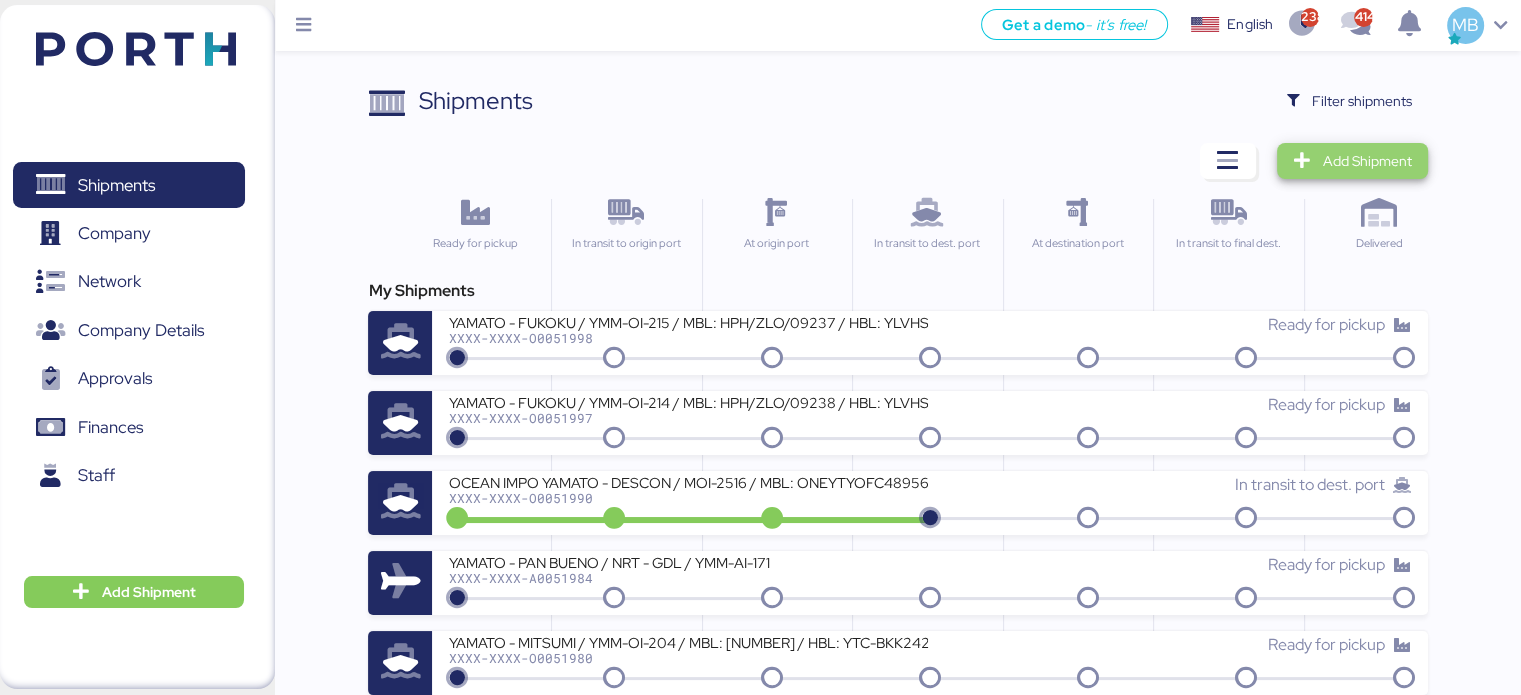 click on "Add Shipment" at bounding box center (1367, 161) 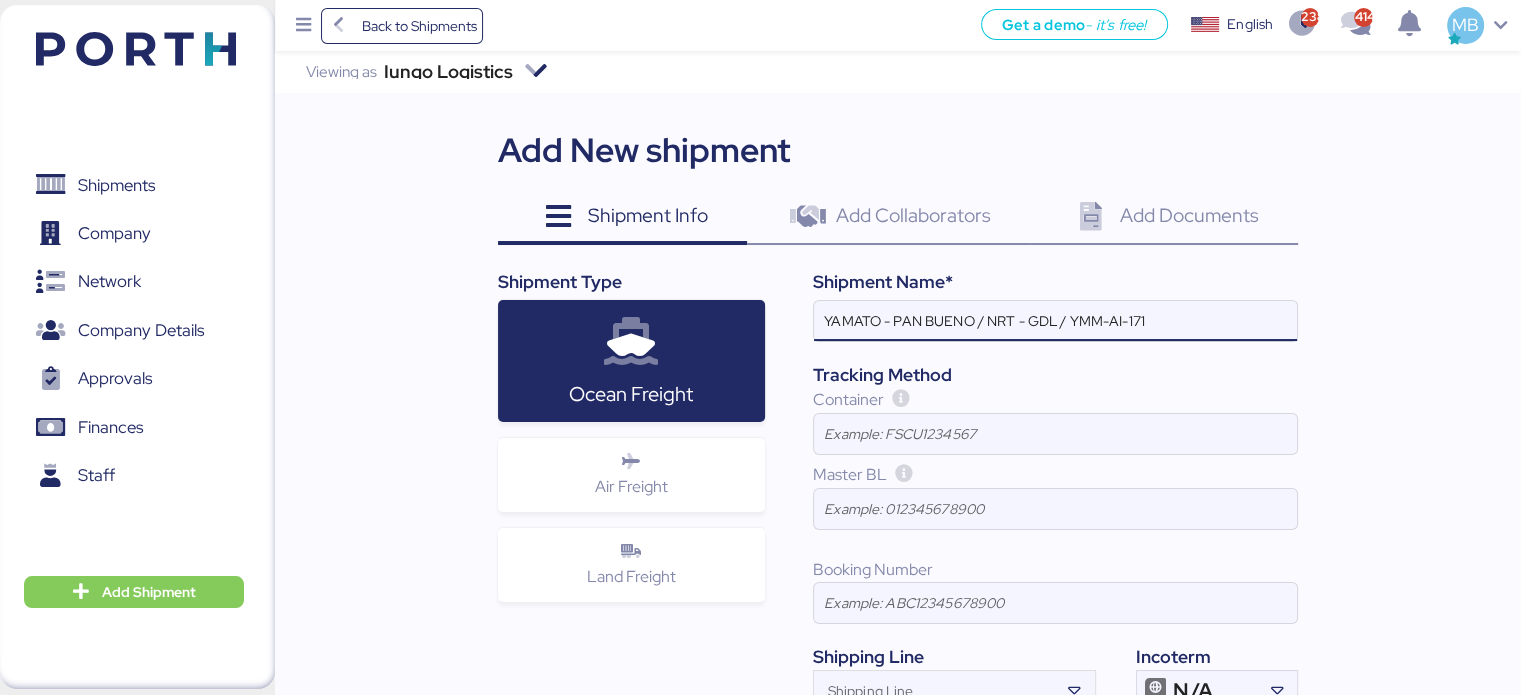 click on "YAMATO - PAN BUENO / NRT - GDL / YMM-AI-171" at bounding box center (1055, 321) 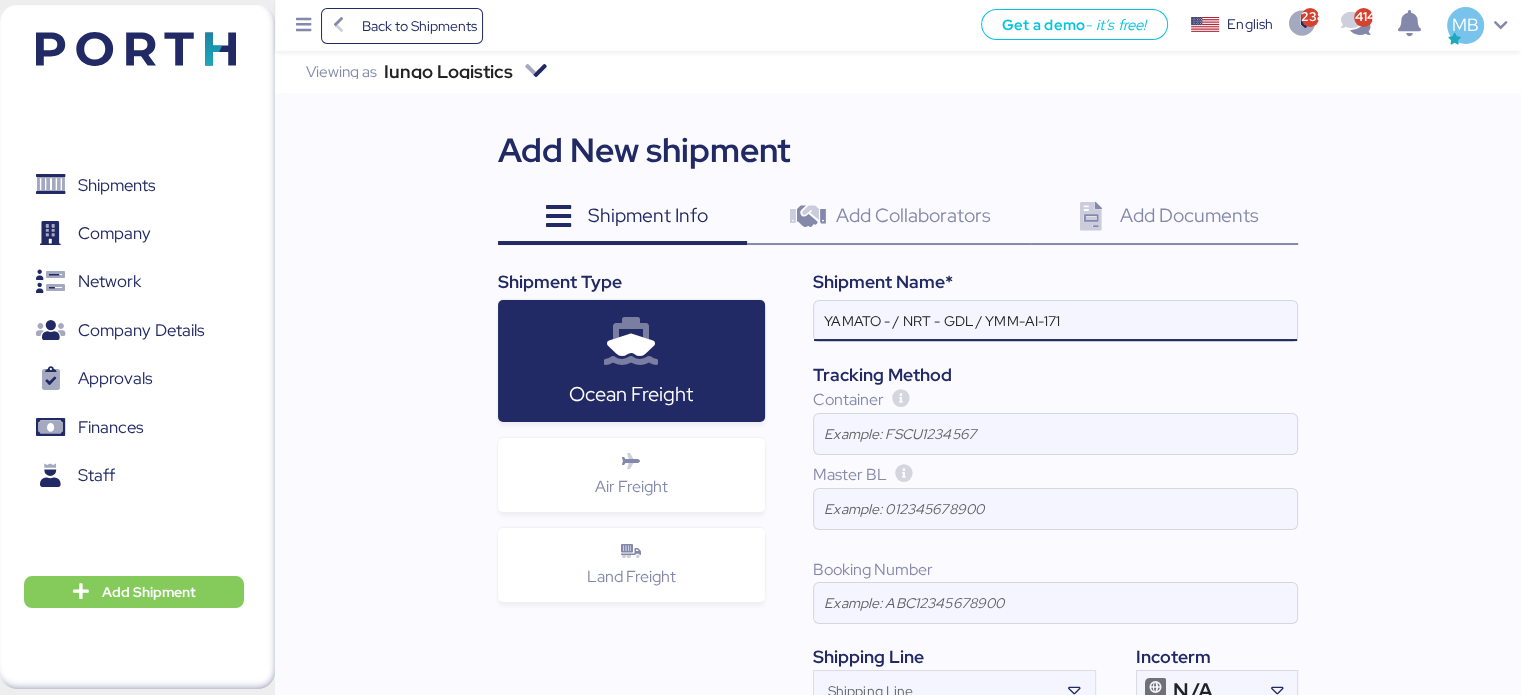 paste on "PLASESS" 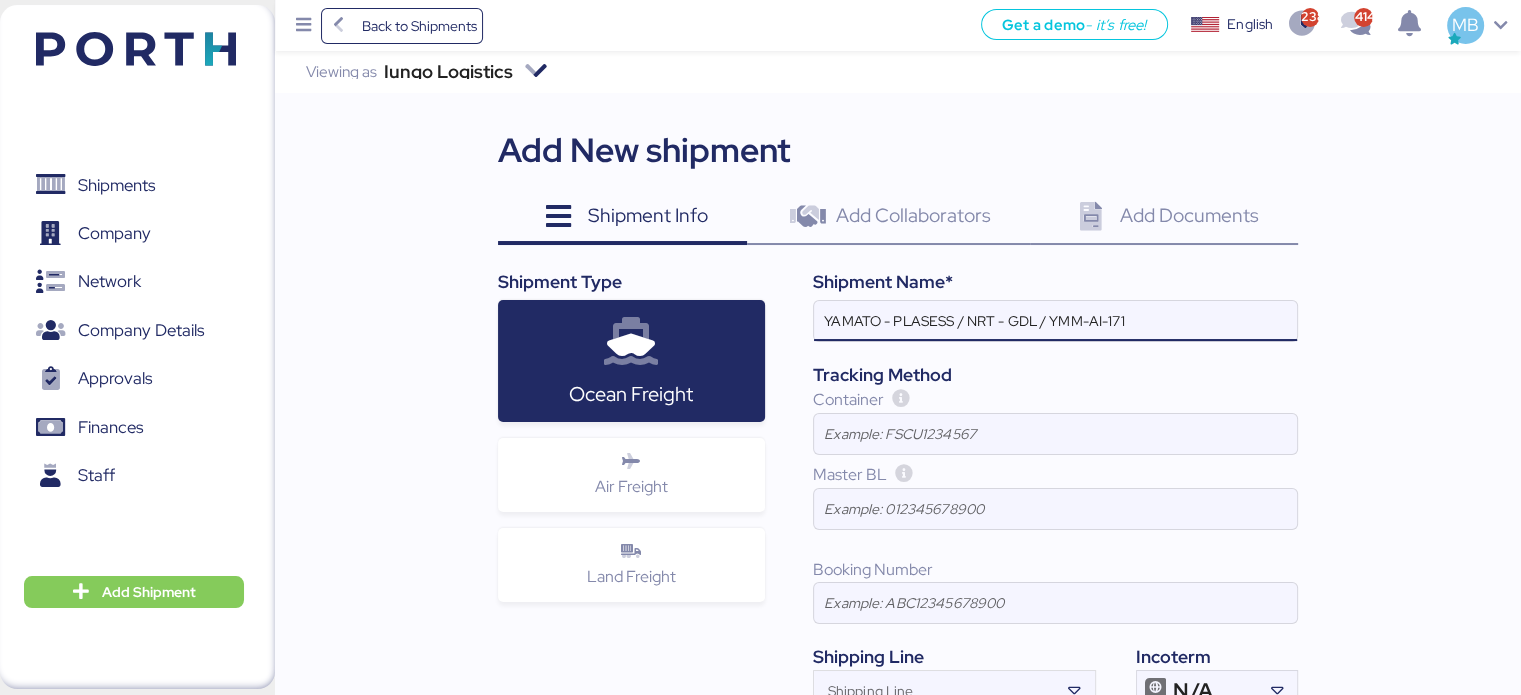 click on "YAMATO - PLASESS / NRT - GDL / YMM-AI-171" at bounding box center (1055, 321) 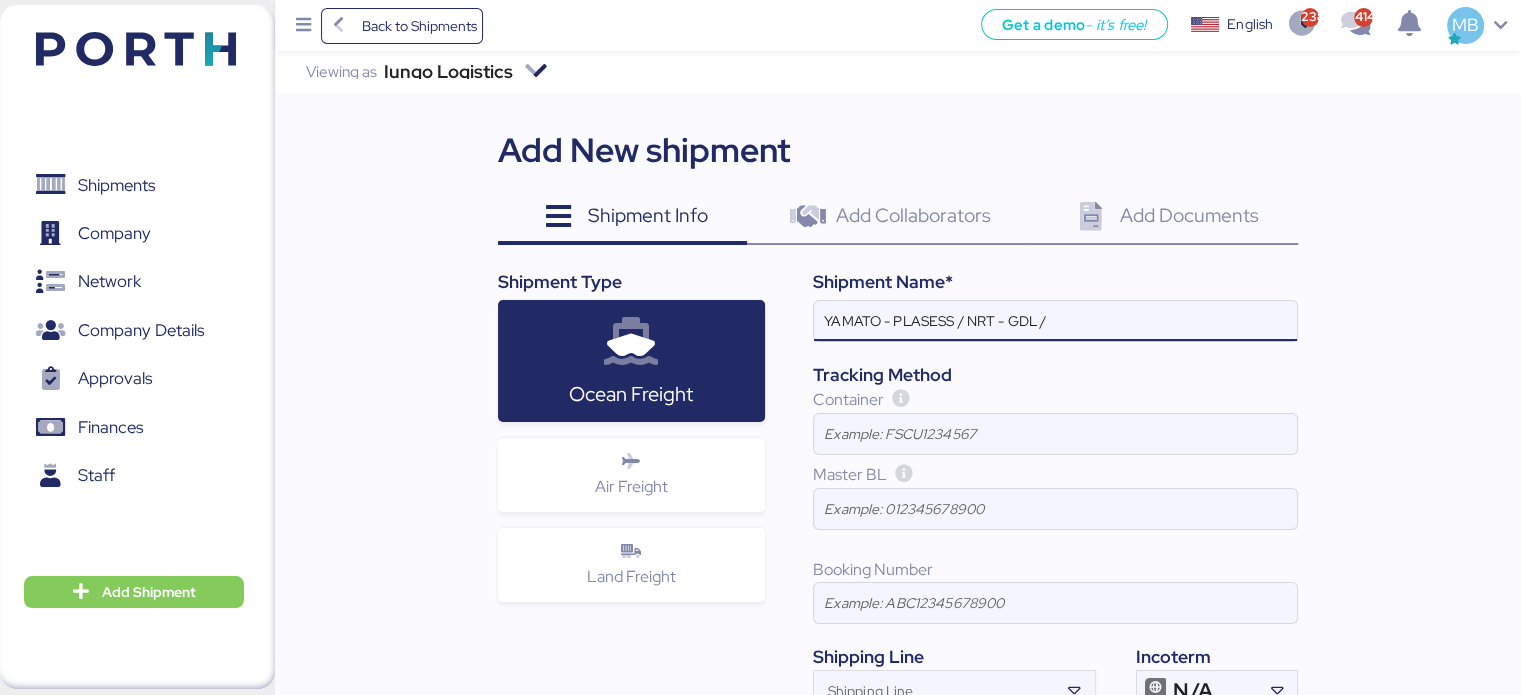 paste on "YMM-AI-[NUMBER]" 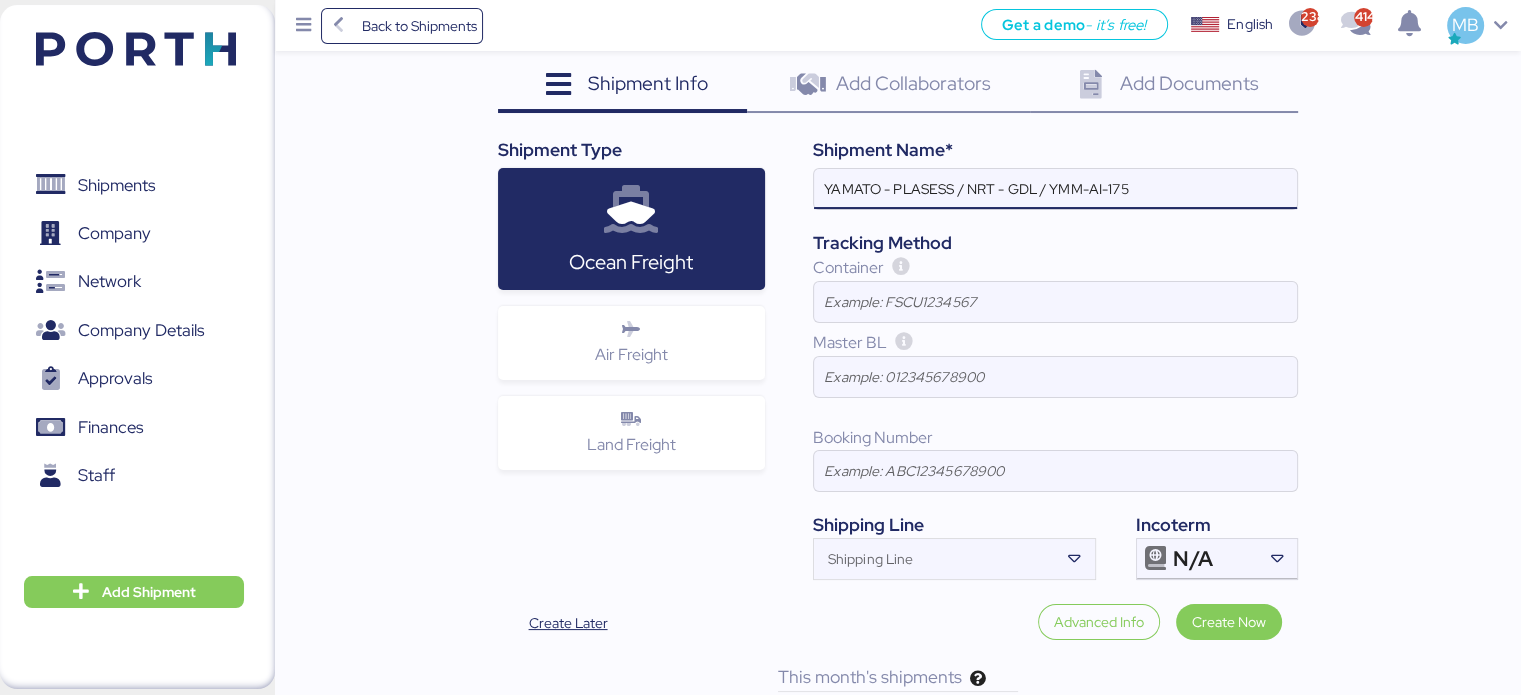 scroll, scrollTop: 162, scrollLeft: 0, axis: vertical 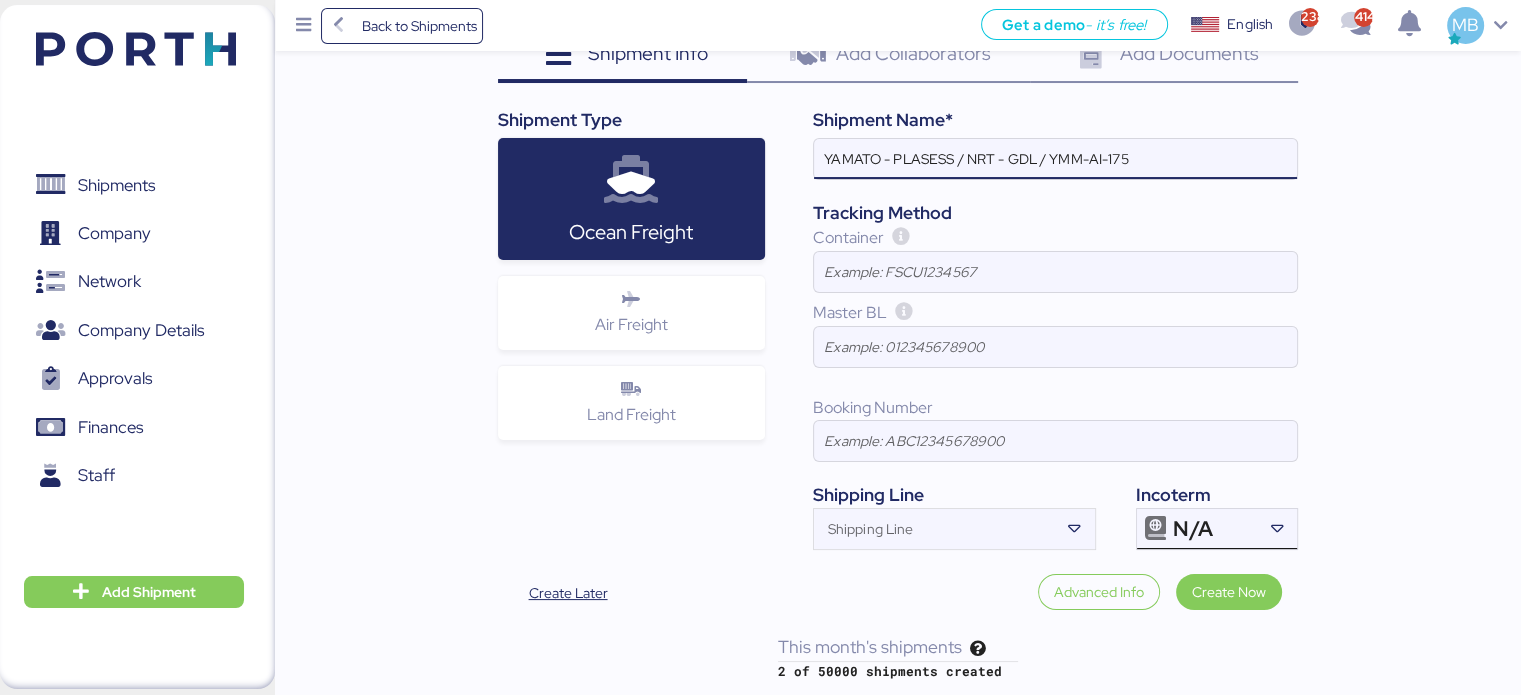 type on "YAMATO - PLASESS / NRT - GDL / YMM-AI-175" 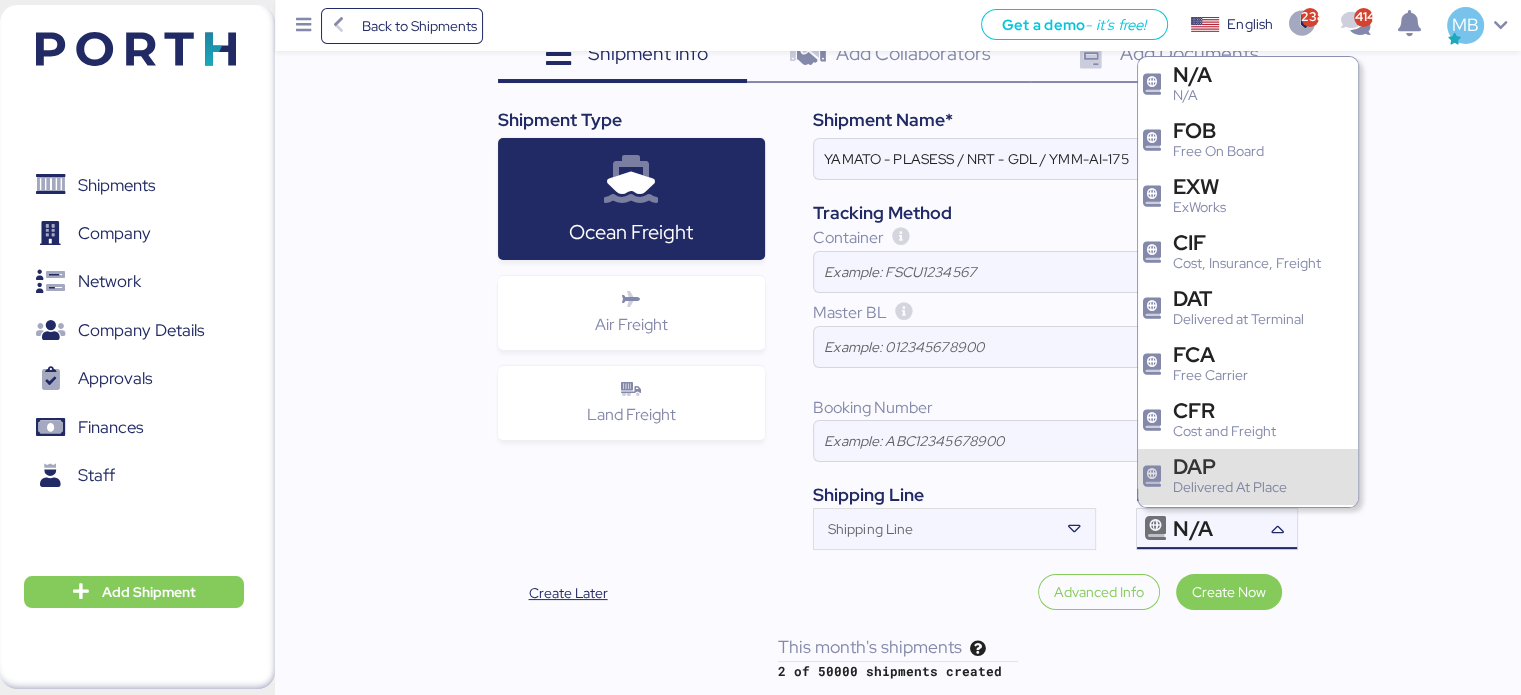 click on "DAP" at bounding box center (1230, 466) 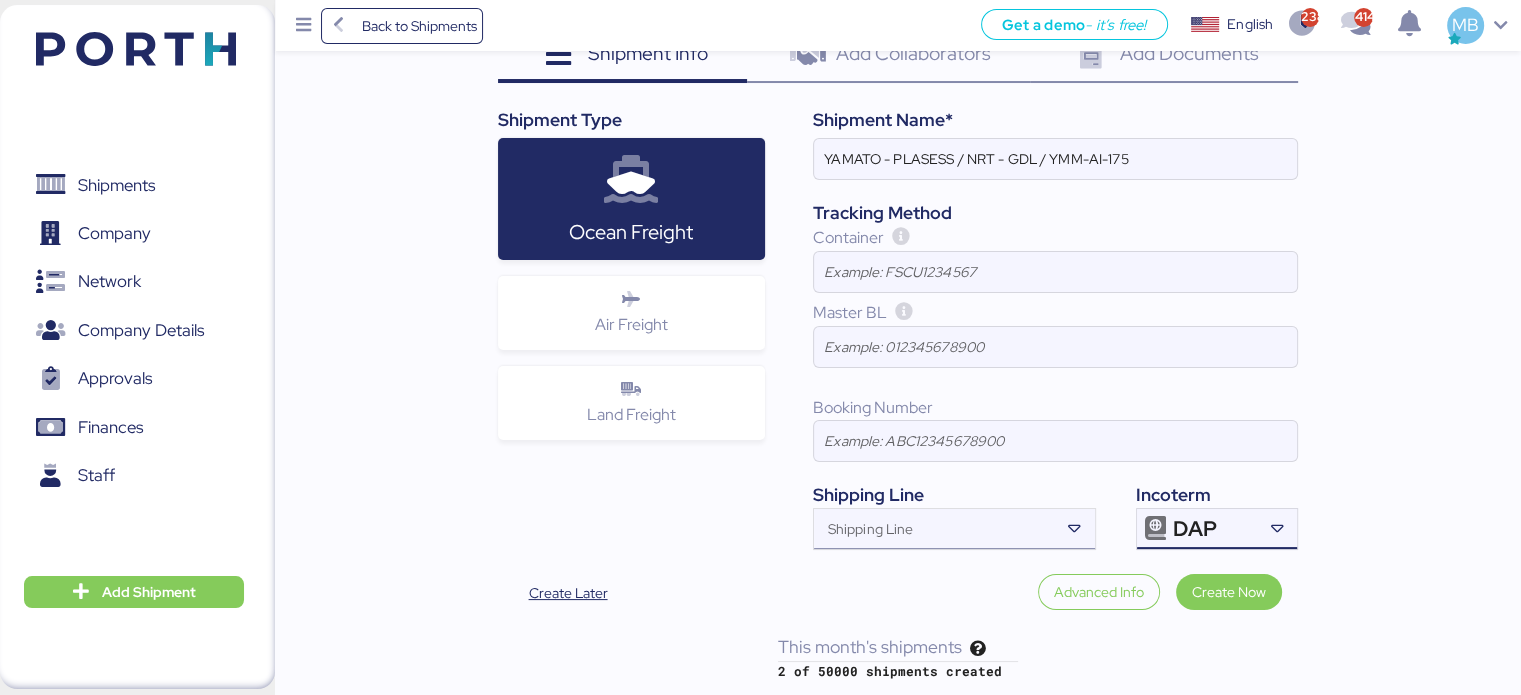 click at bounding box center [936, 536] 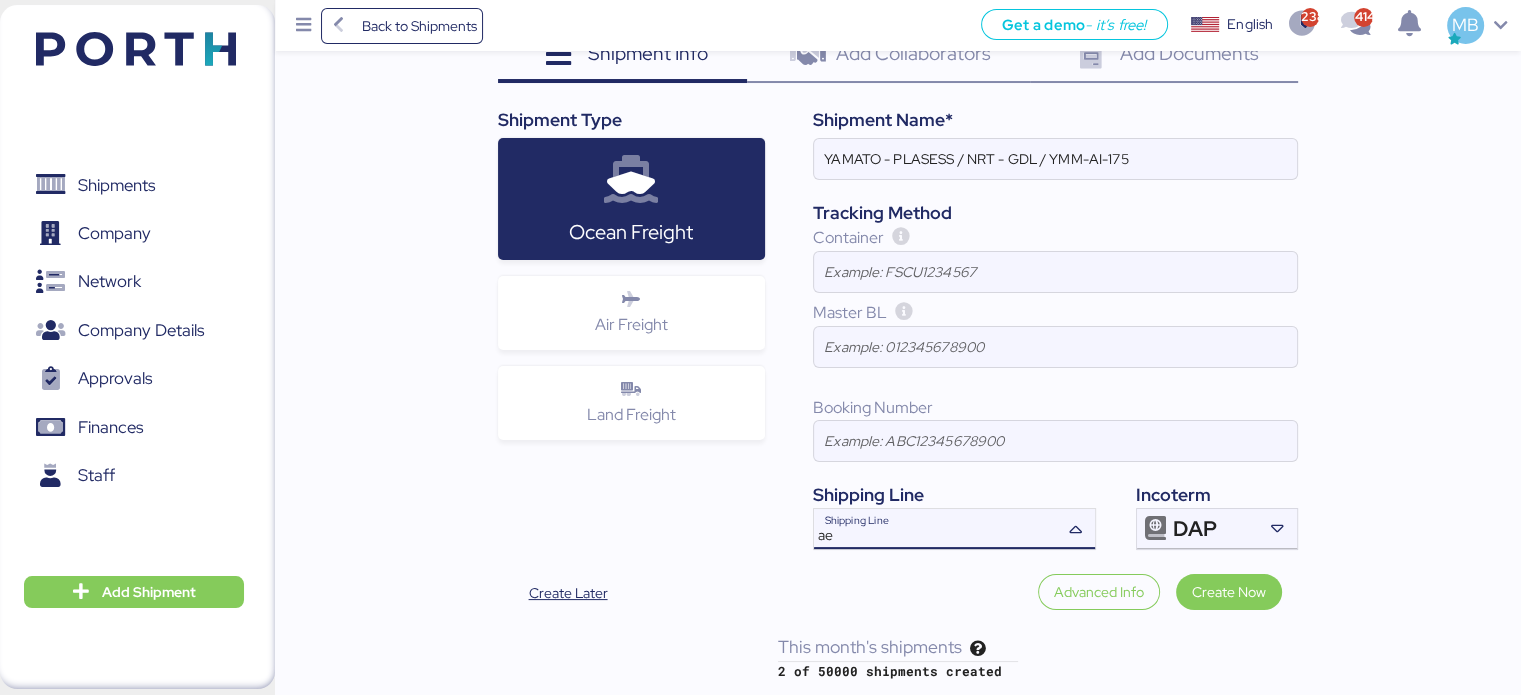 type on "a" 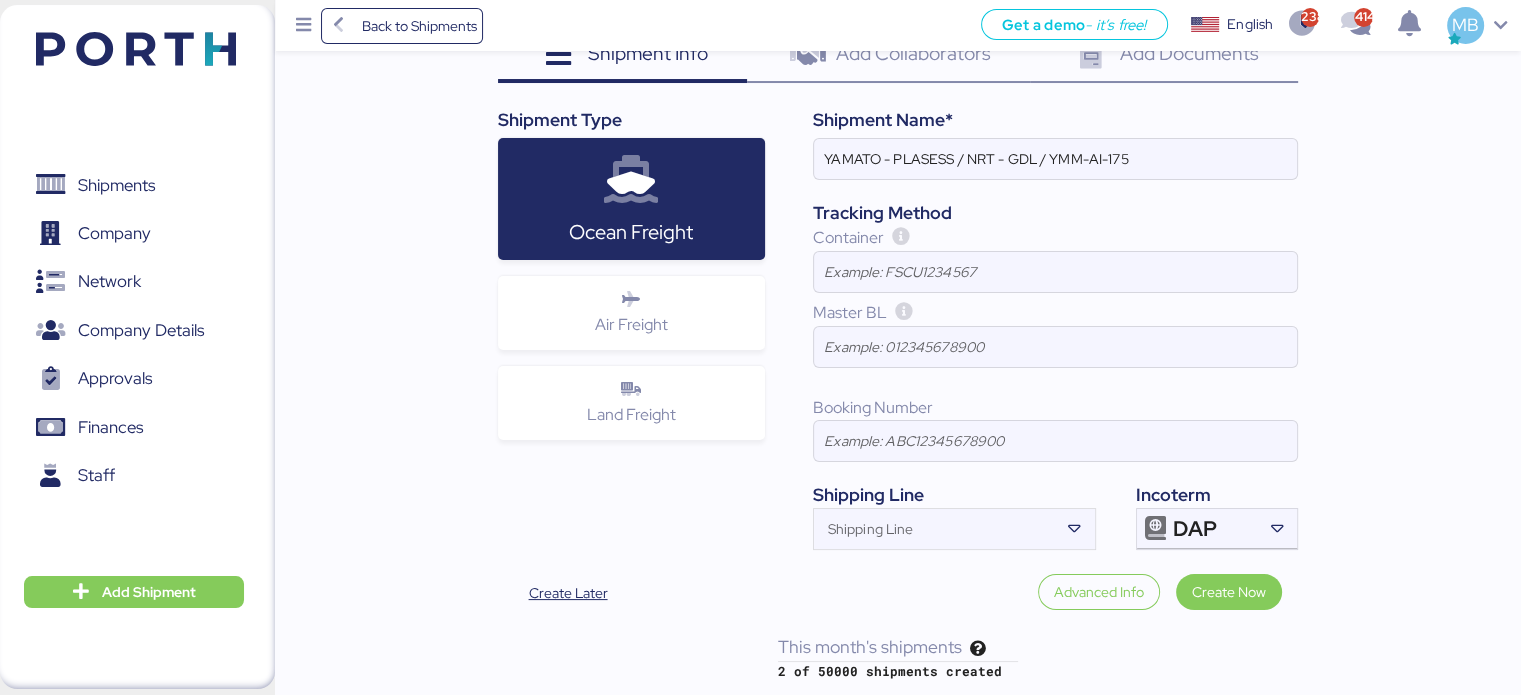 click at bounding box center (1055, 189) 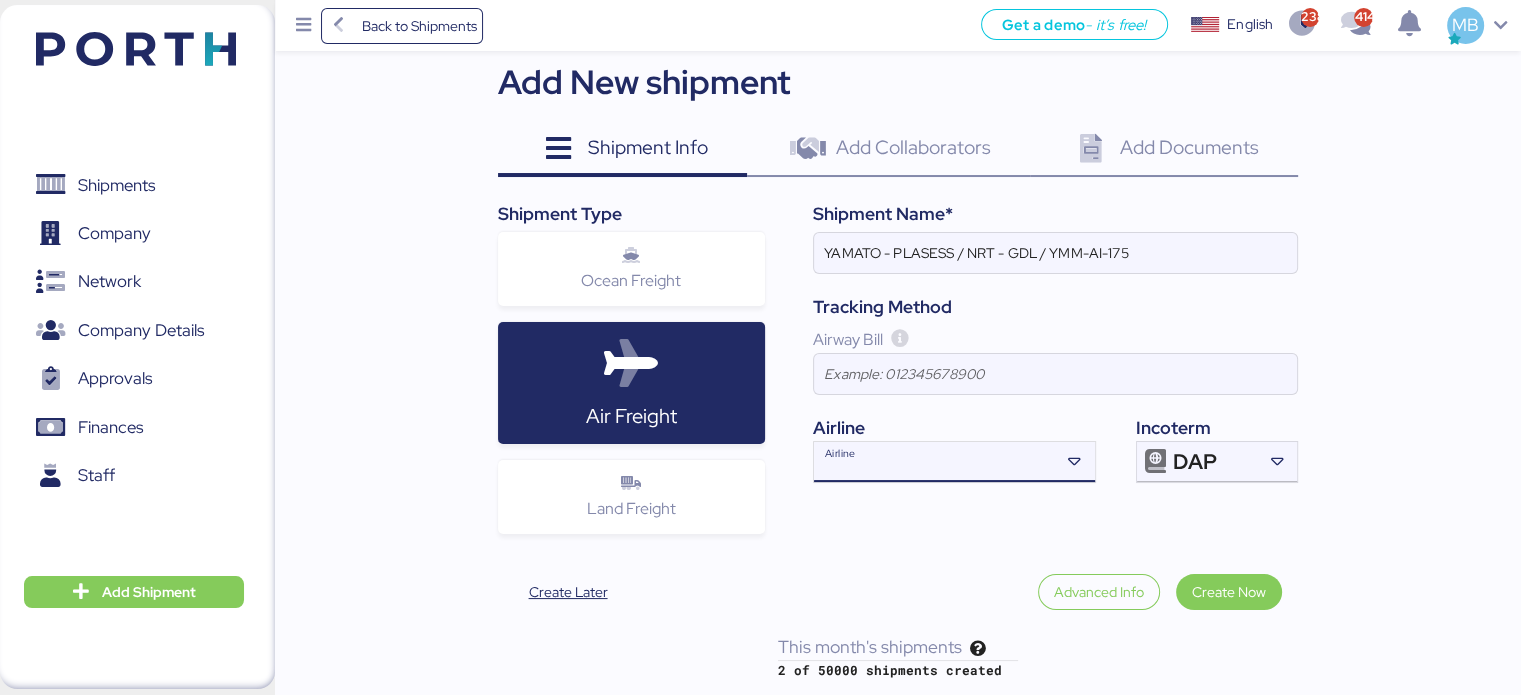 click on "Airline" at bounding box center (936, 468) 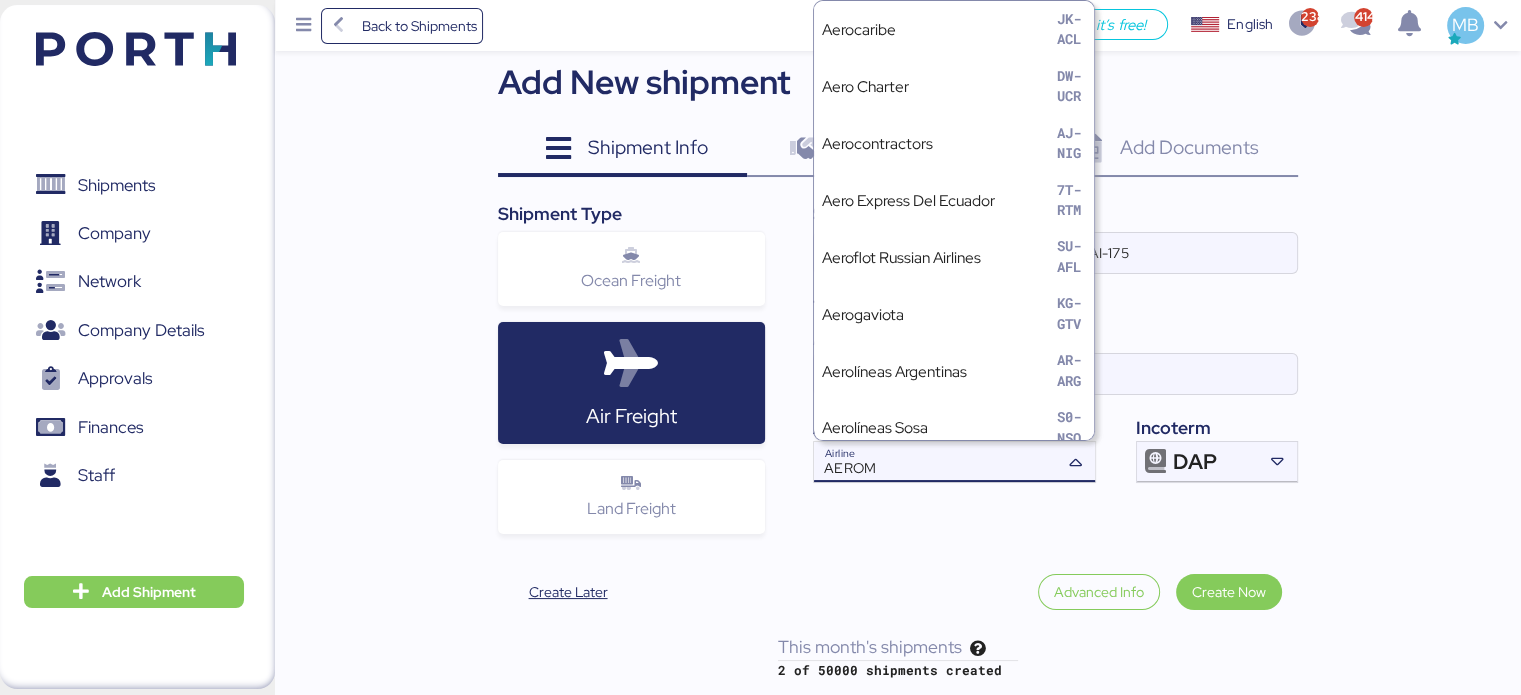 type on "AEROME" 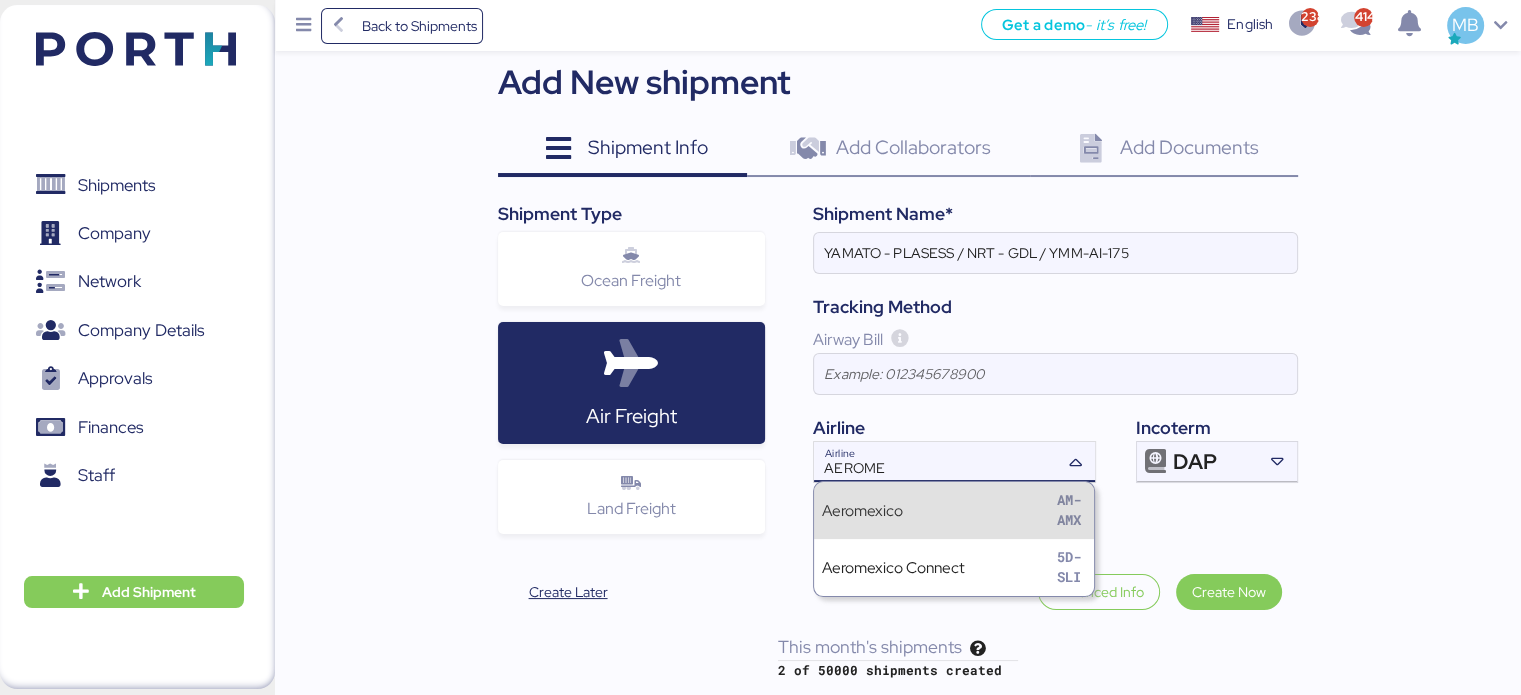 click on "Aeromexico AM-AMX" at bounding box center [954, 510] 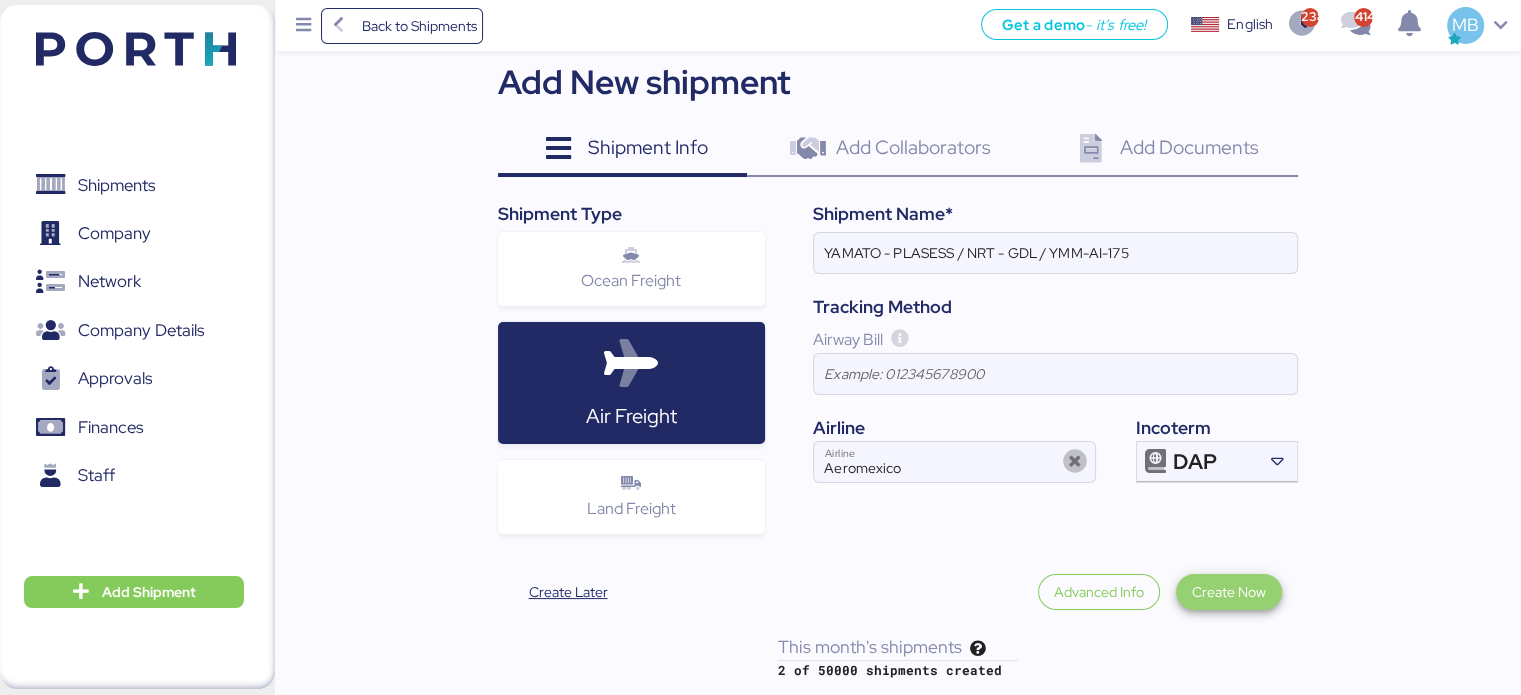 click on "Create Now" at bounding box center [1229, 592] 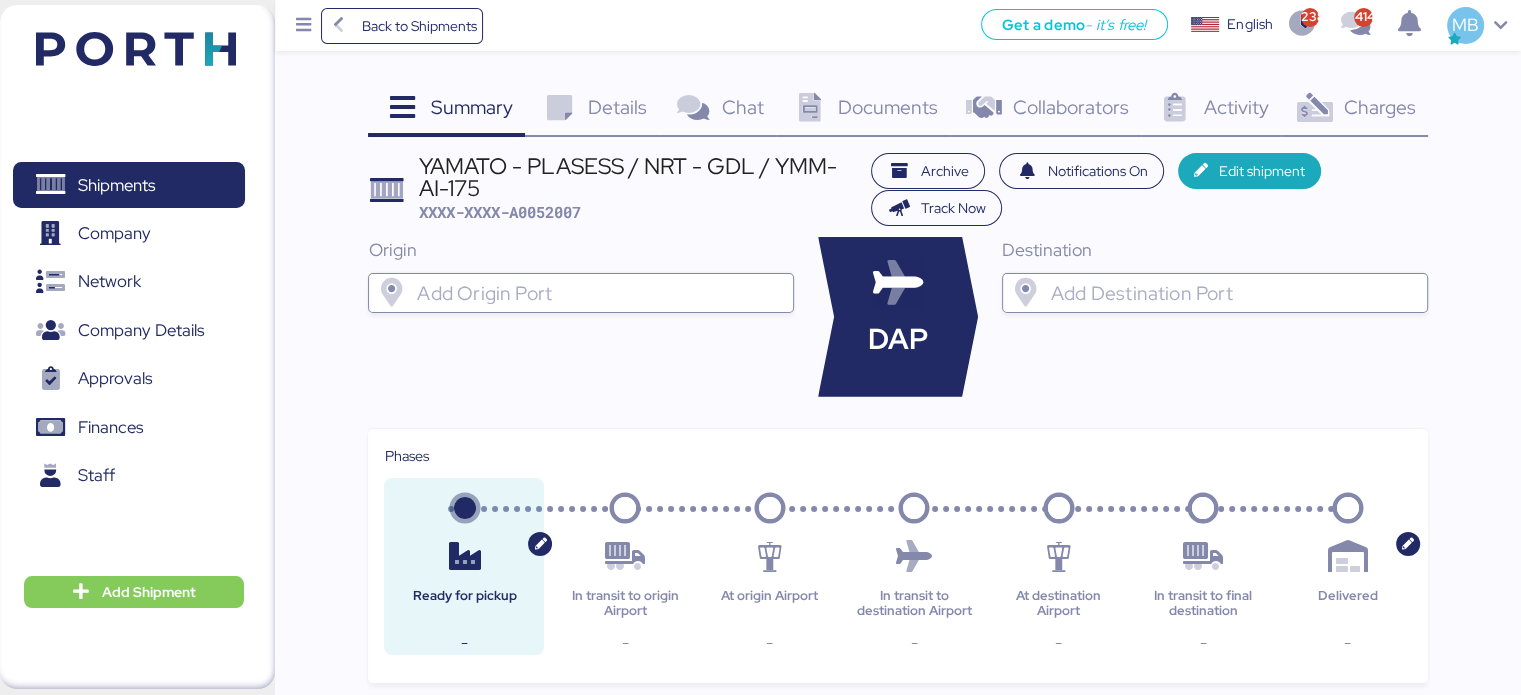 click at bounding box center [599, 293] 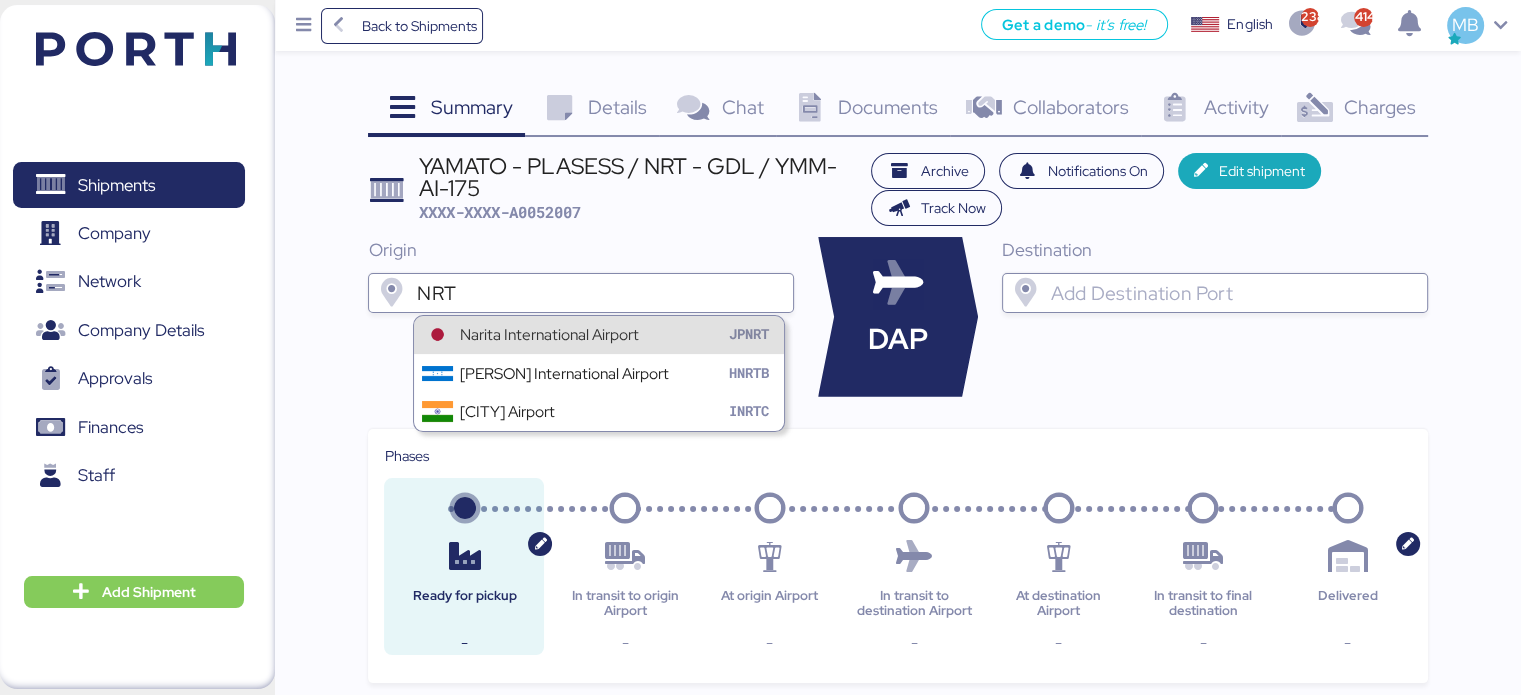type on "NRT" 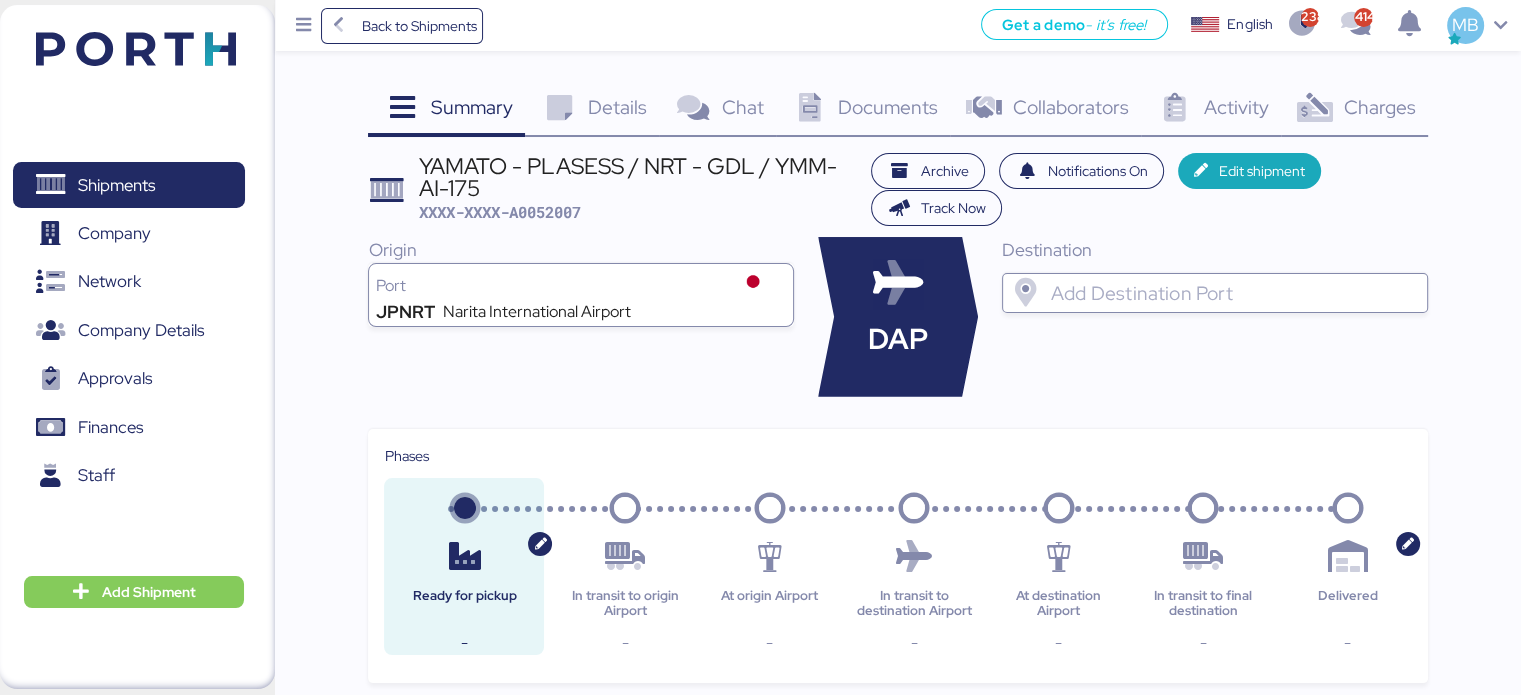 click at bounding box center (1233, 293) 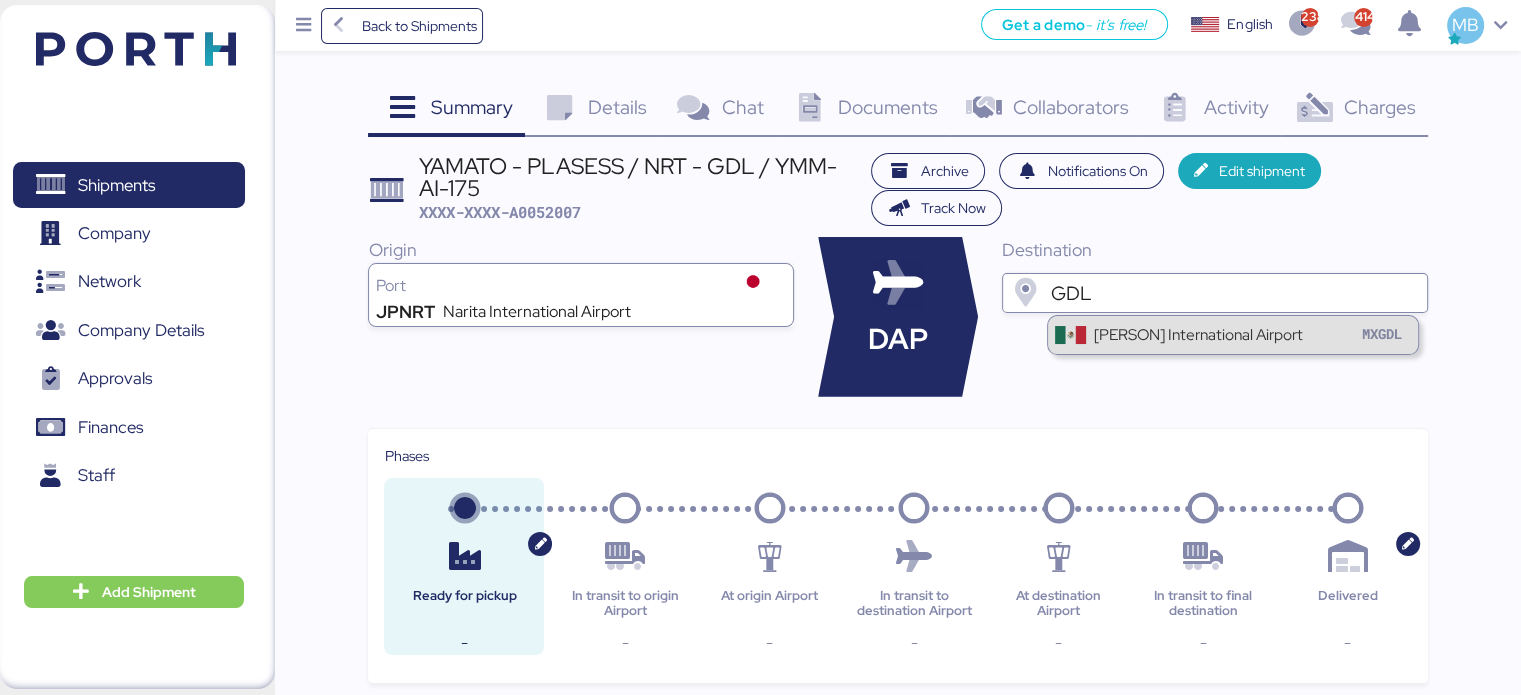 type on "GDL" 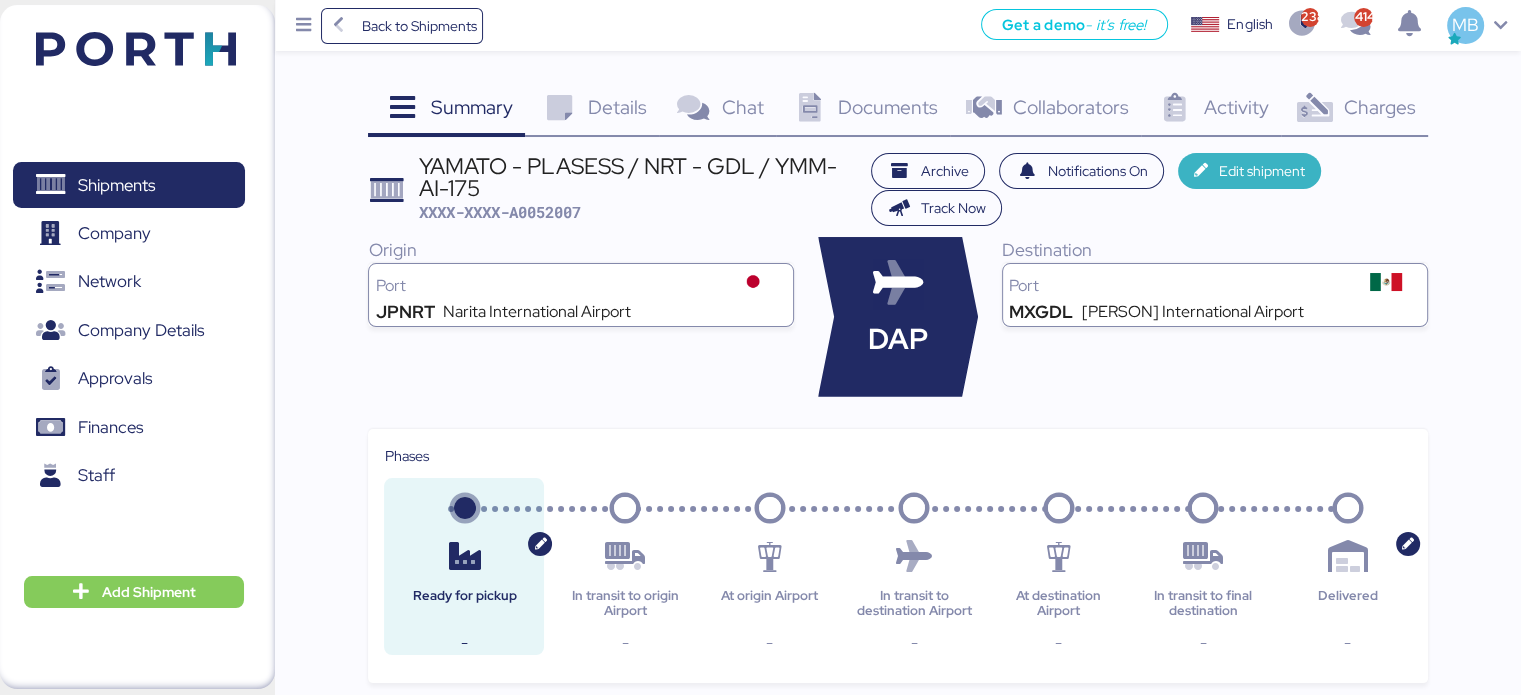 click on "Edit shipment" at bounding box center (1262, 171) 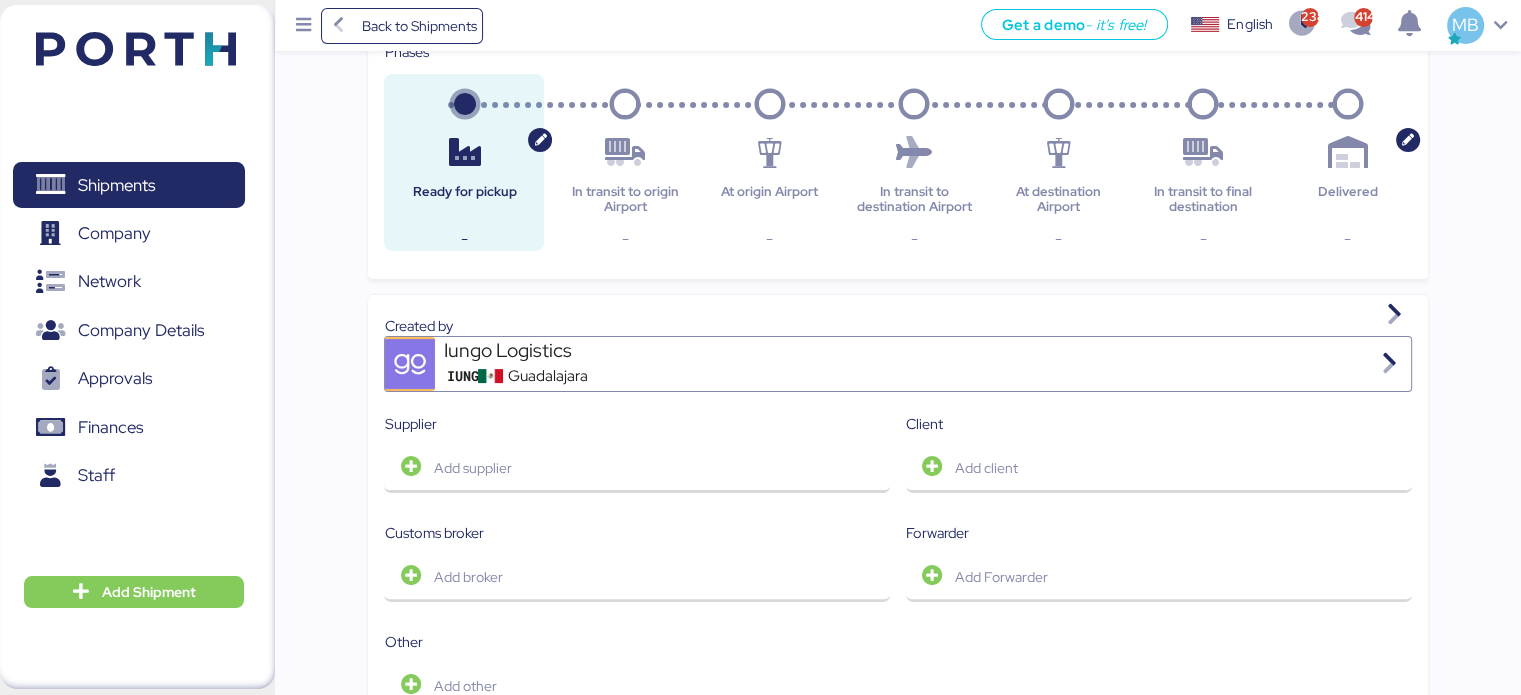 scroll, scrollTop: 0, scrollLeft: 0, axis: both 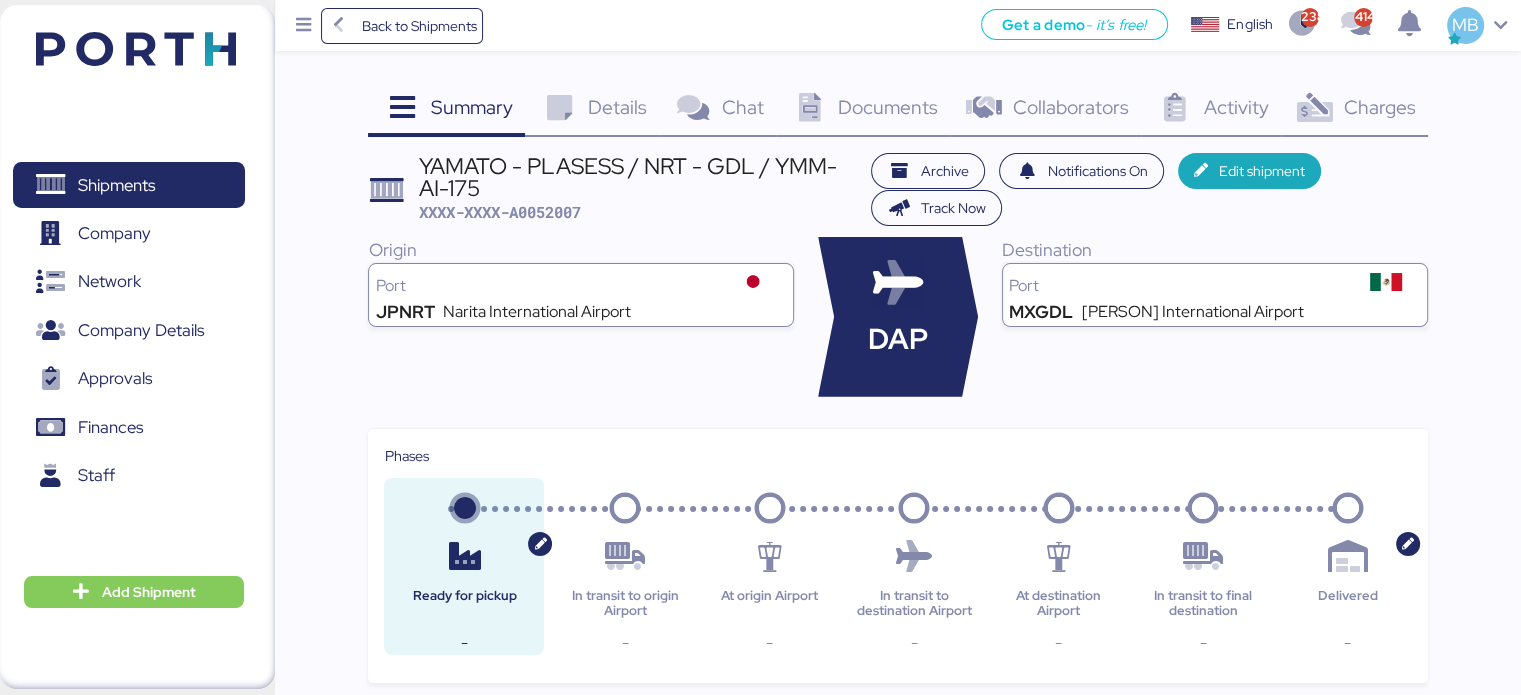 click on "Details" at bounding box center (617, 107) 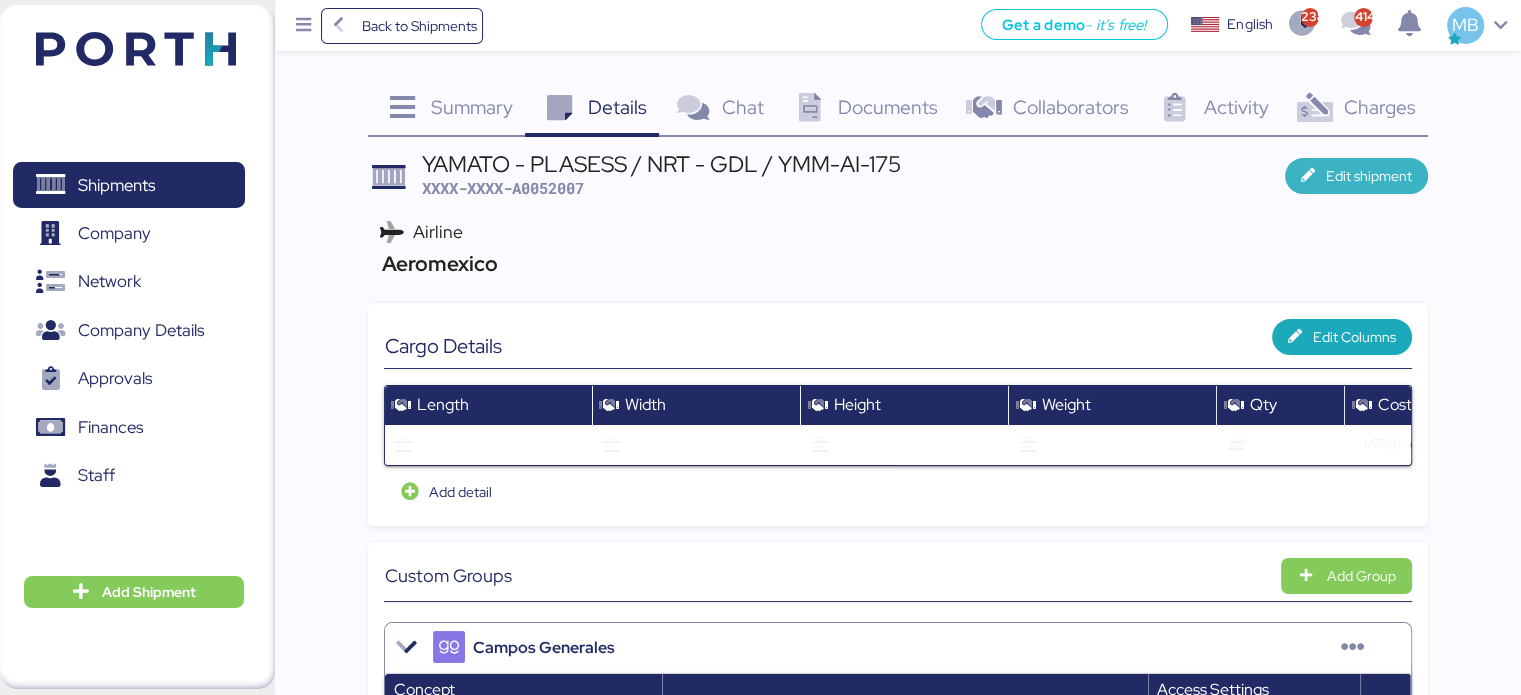 click on "Edit shipment" at bounding box center (1369, 176) 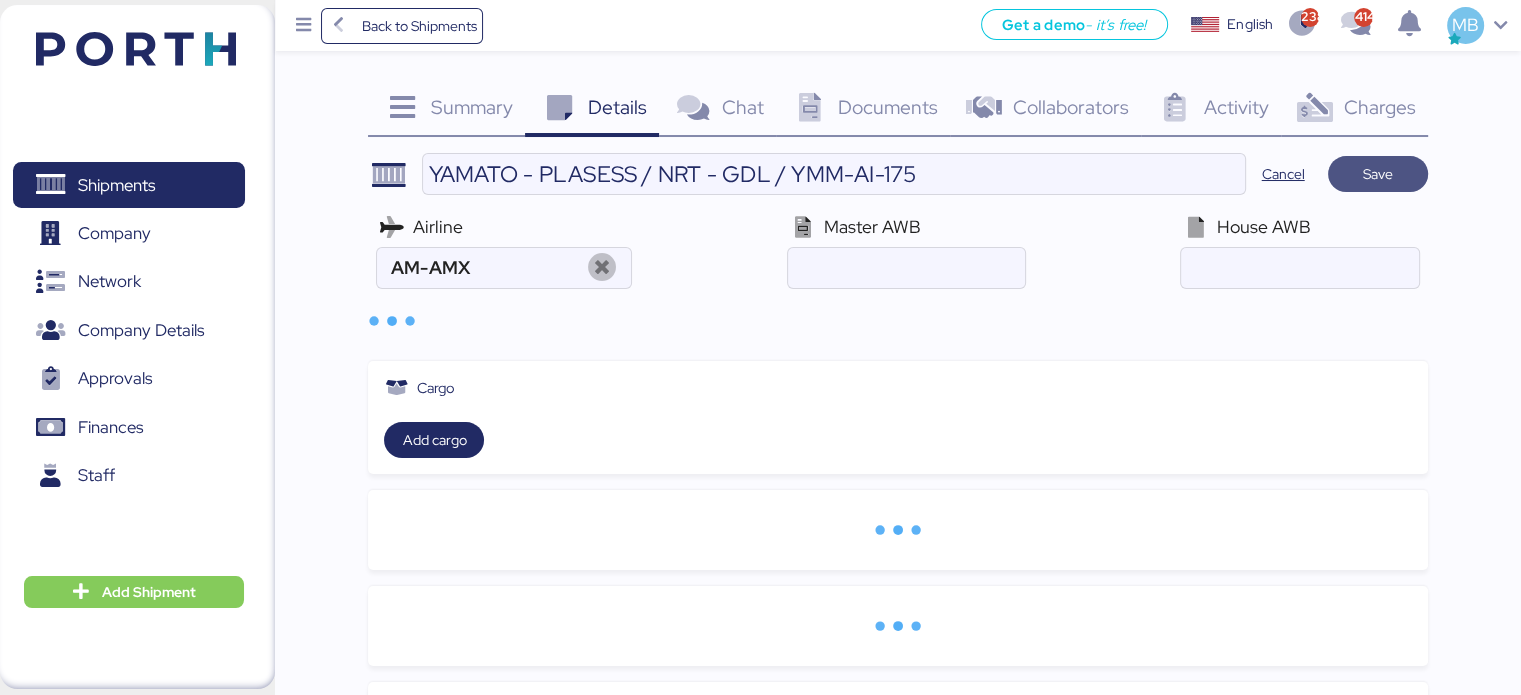 type on "Aeromexico" 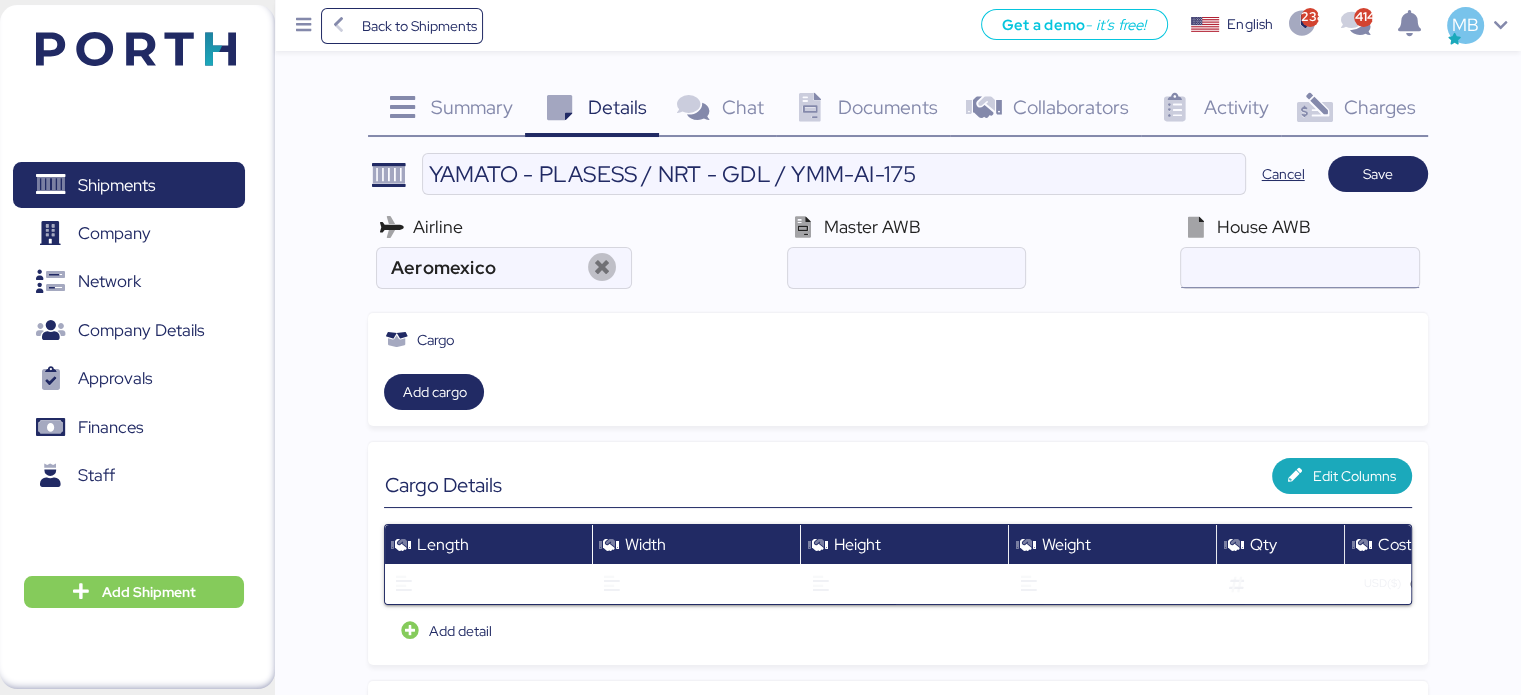 click at bounding box center (1299, 268) 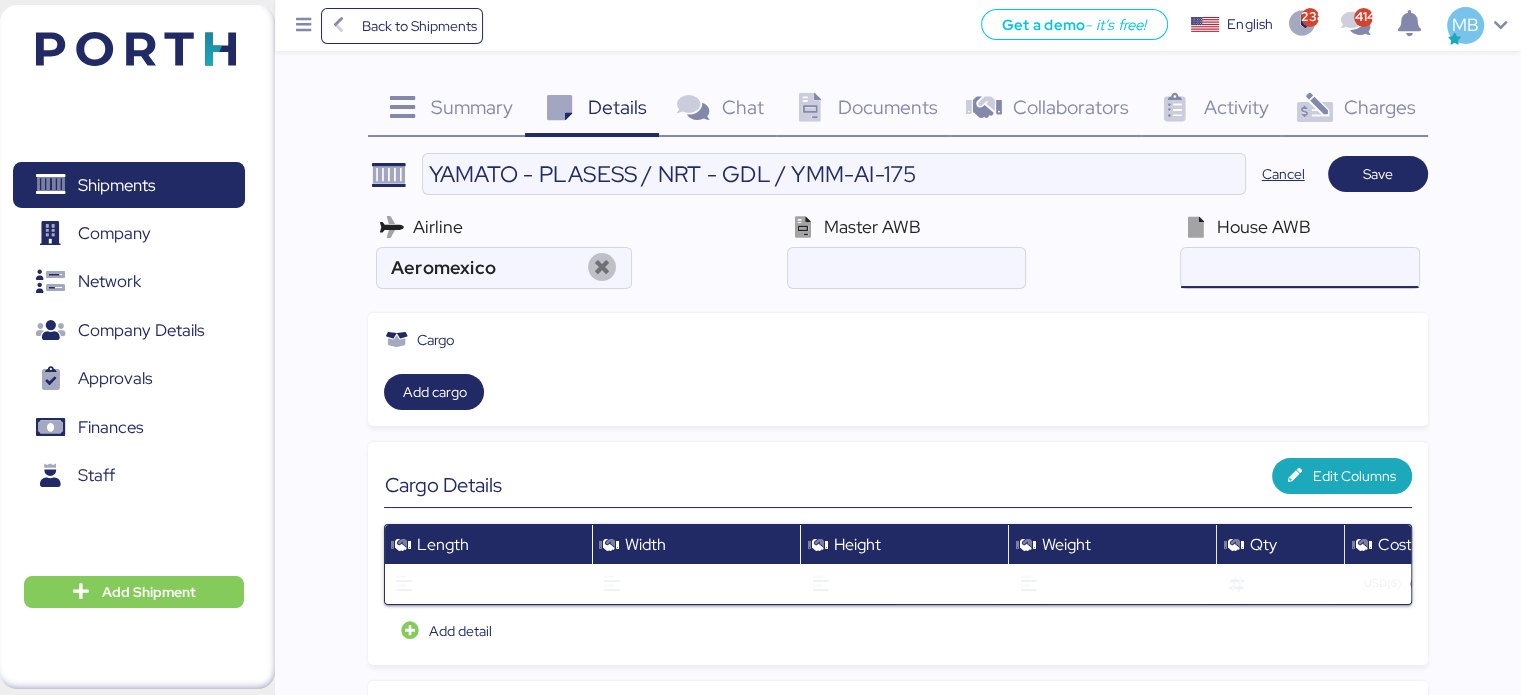 paste on "YTJ[NUMBER]" 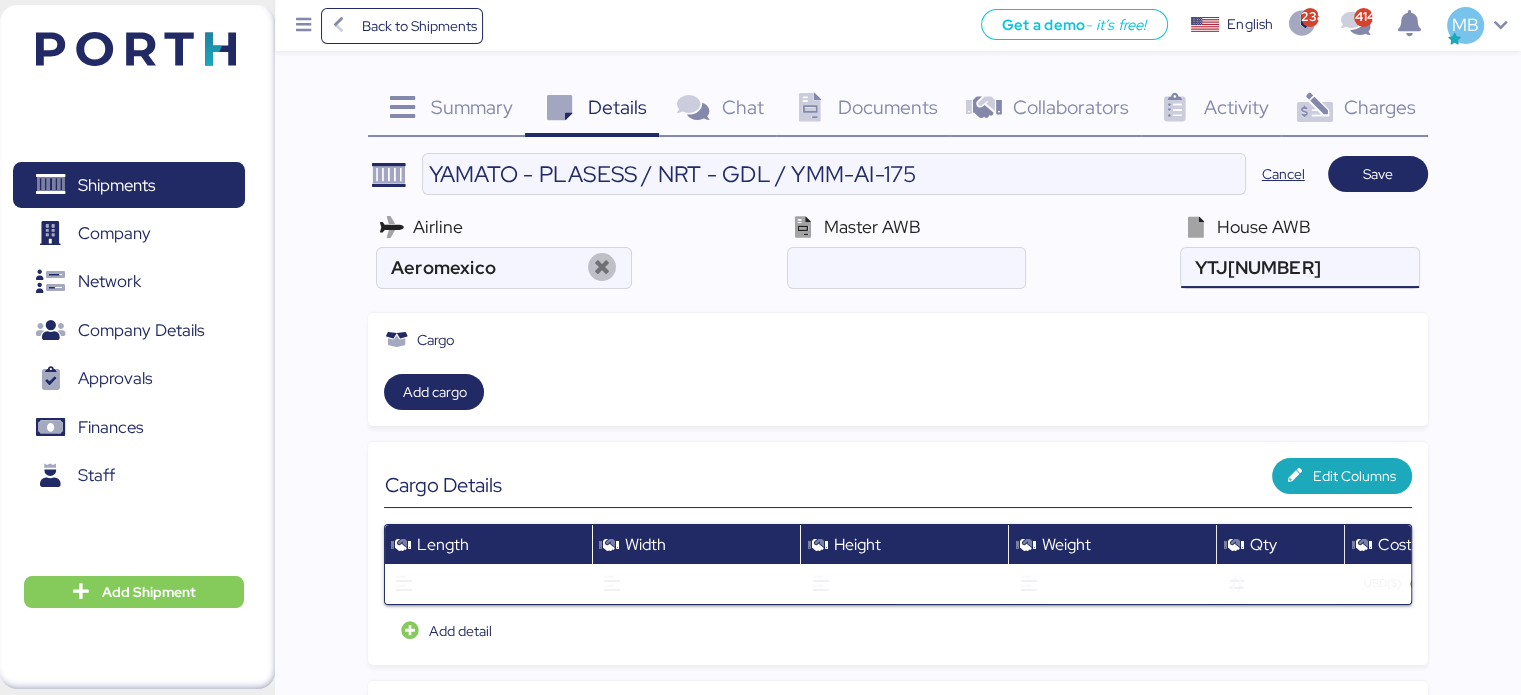 type on "YTJ[NUMBER]" 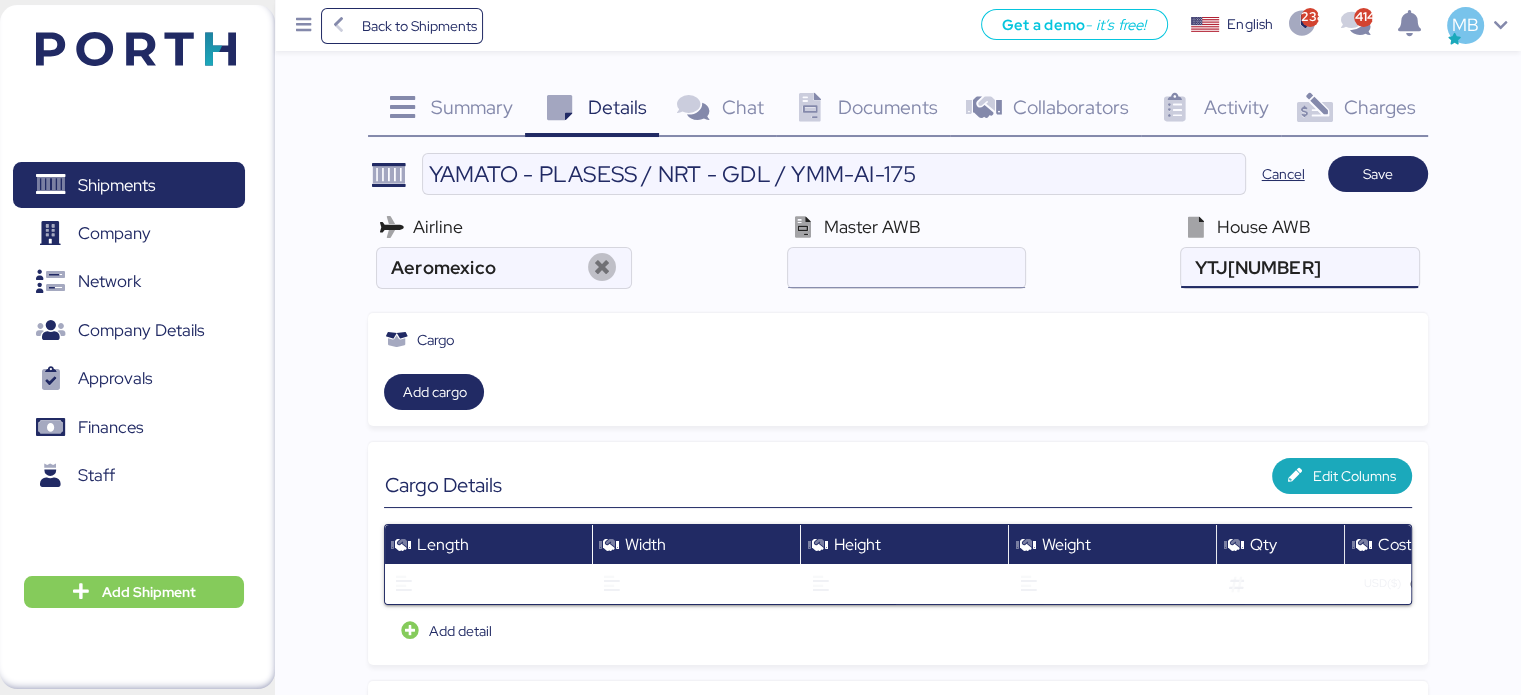 click at bounding box center (906, 268) 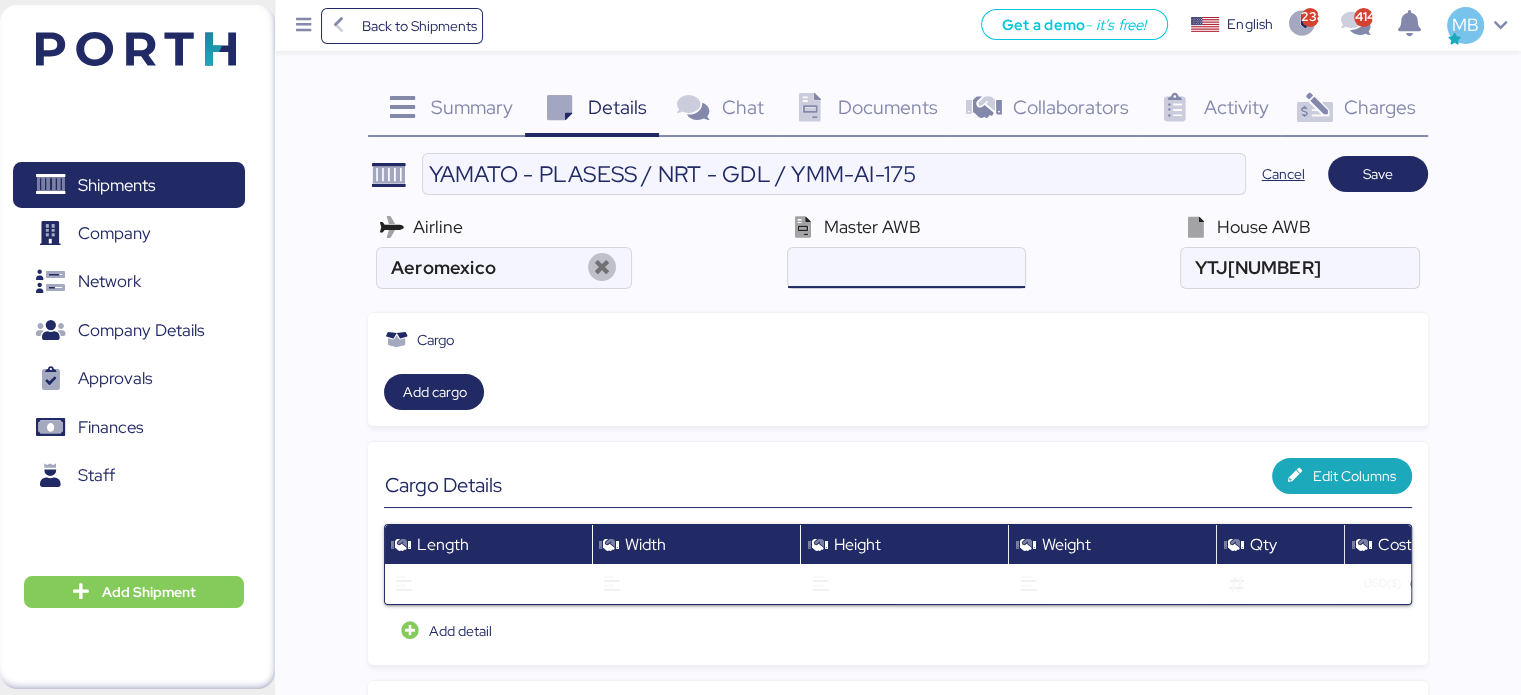 paste on "YTJ[NUMBER]" 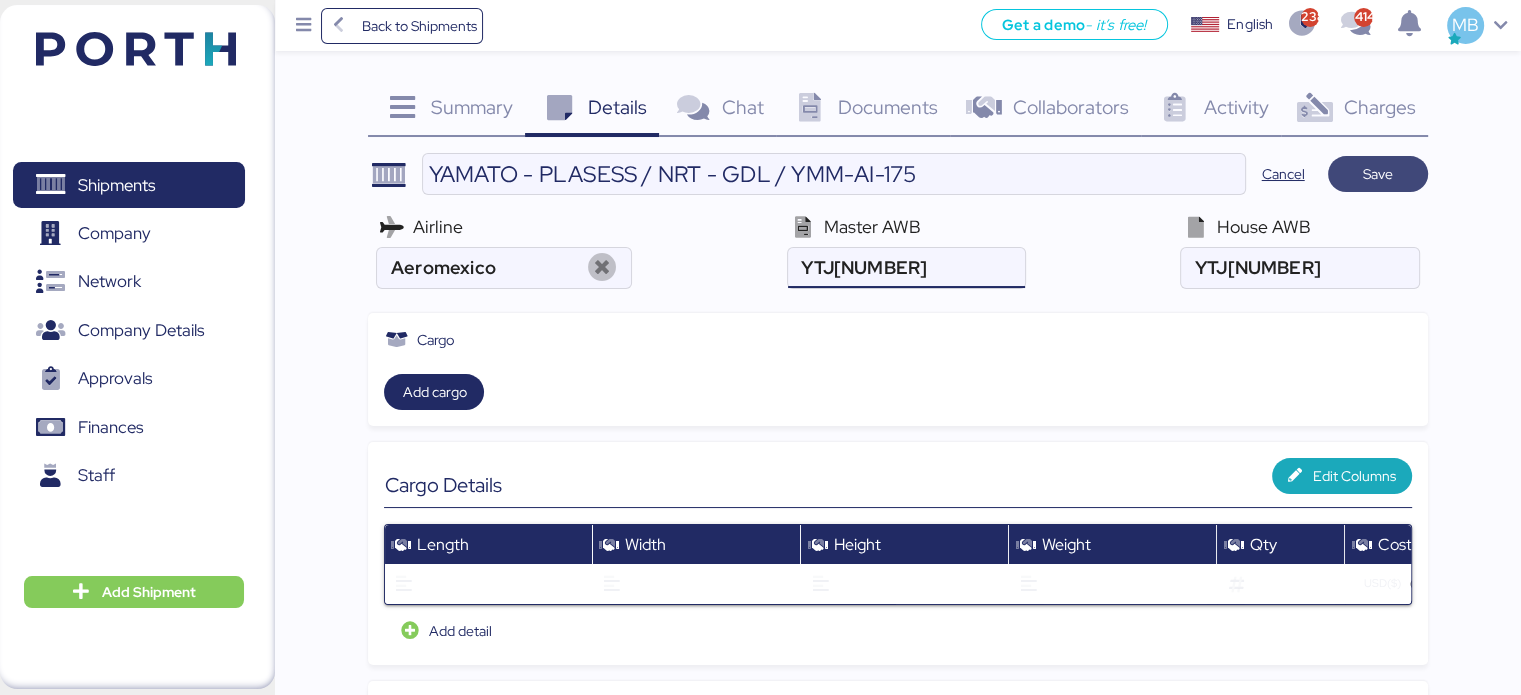 type on "YTJ[NUMBER]" 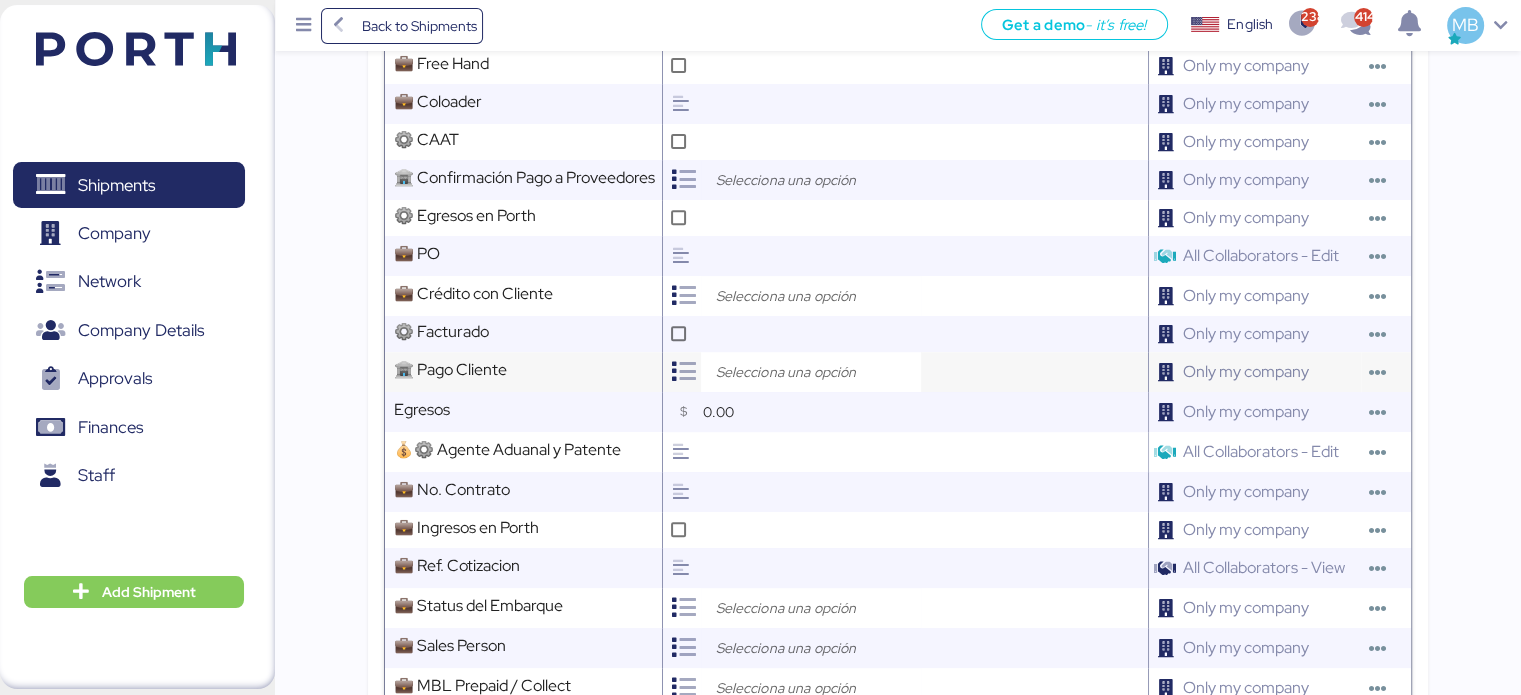 scroll, scrollTop: 800, scrollLeft: 0, axis: vertical 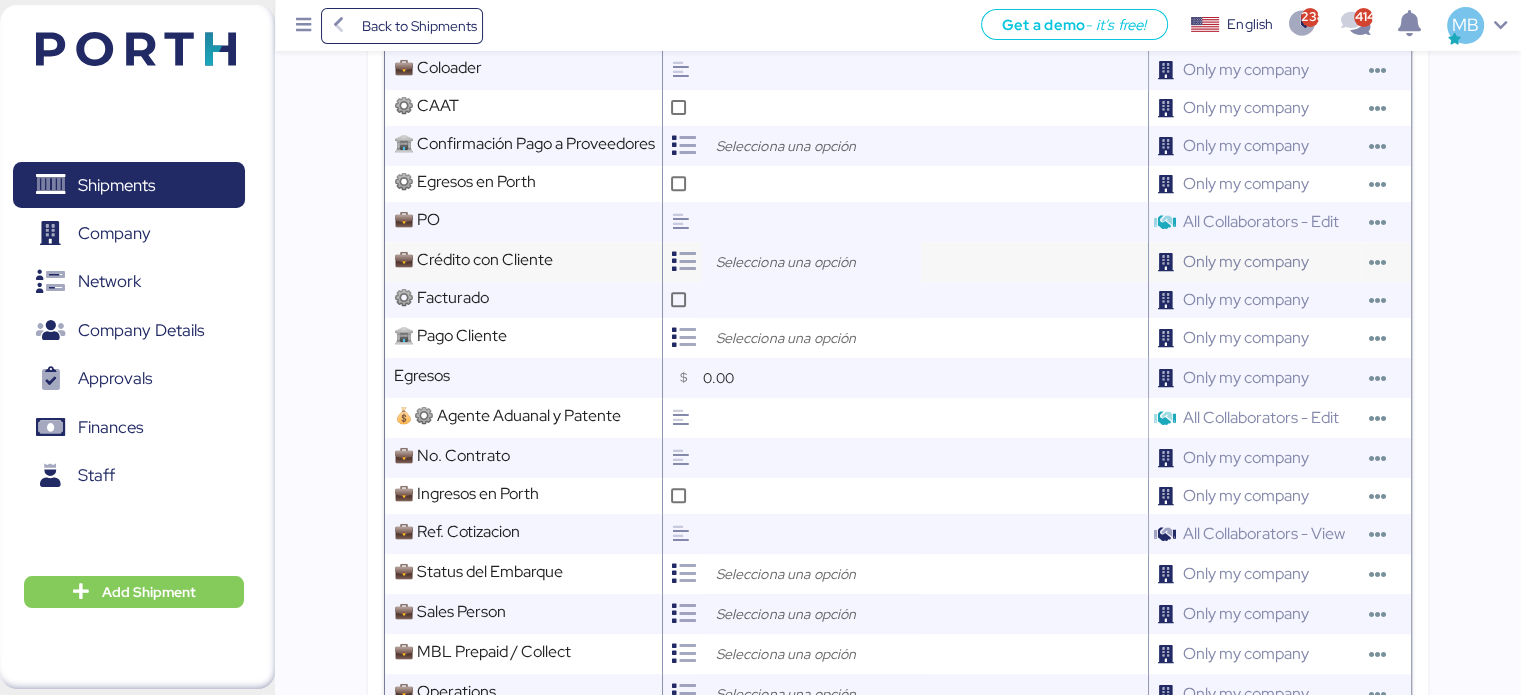 click at bounding box center (816, 262) 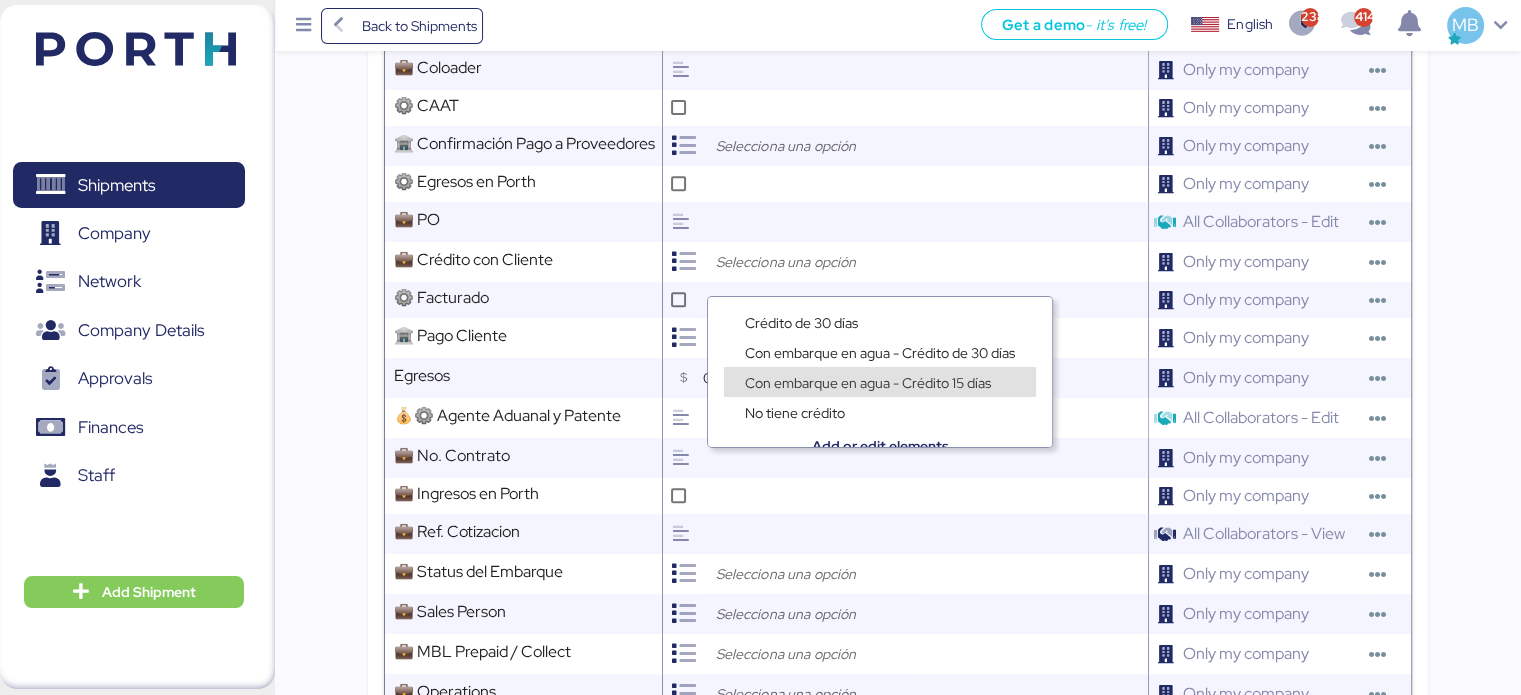 click on "Con embarque en agua - Crédito 15 días" at bounding box center [868, 383] 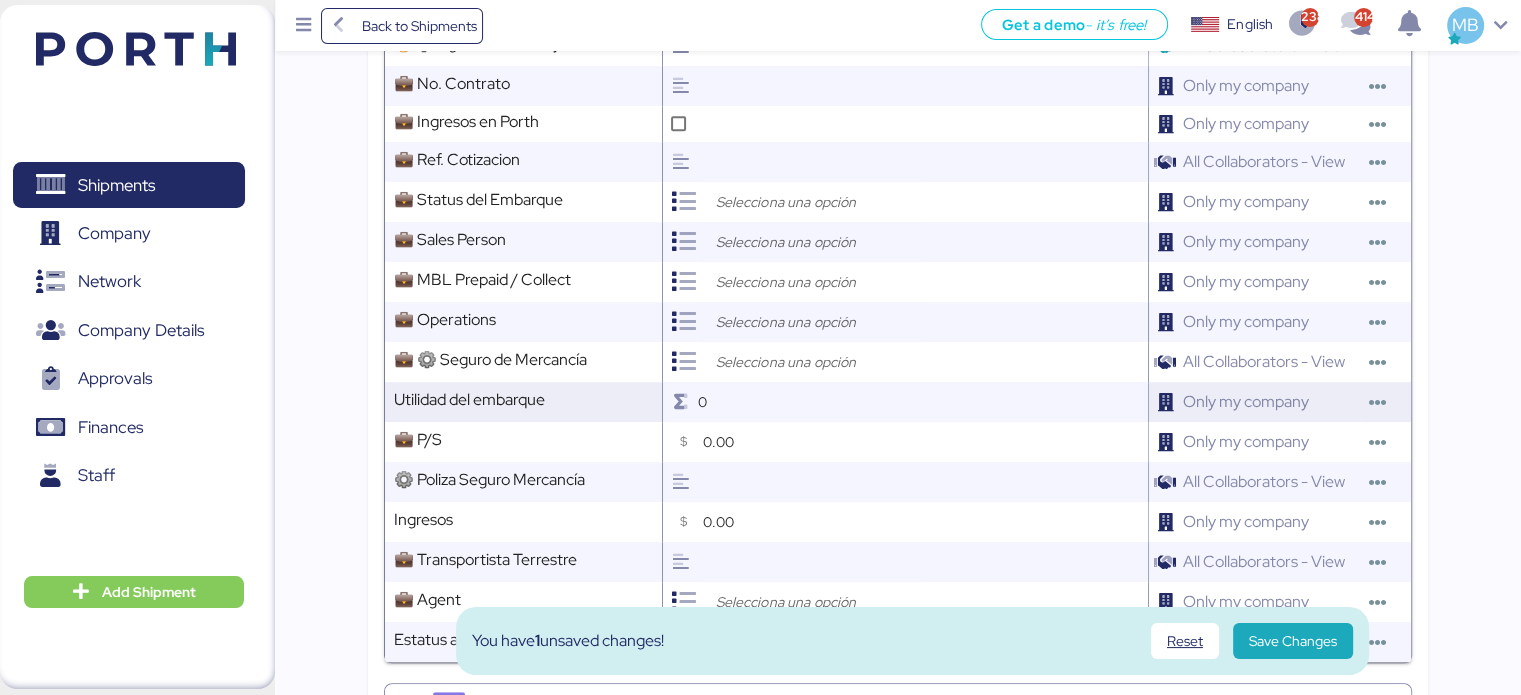 scroll, scrollTop: 1200, scrollLeft: 0, axis: vertical 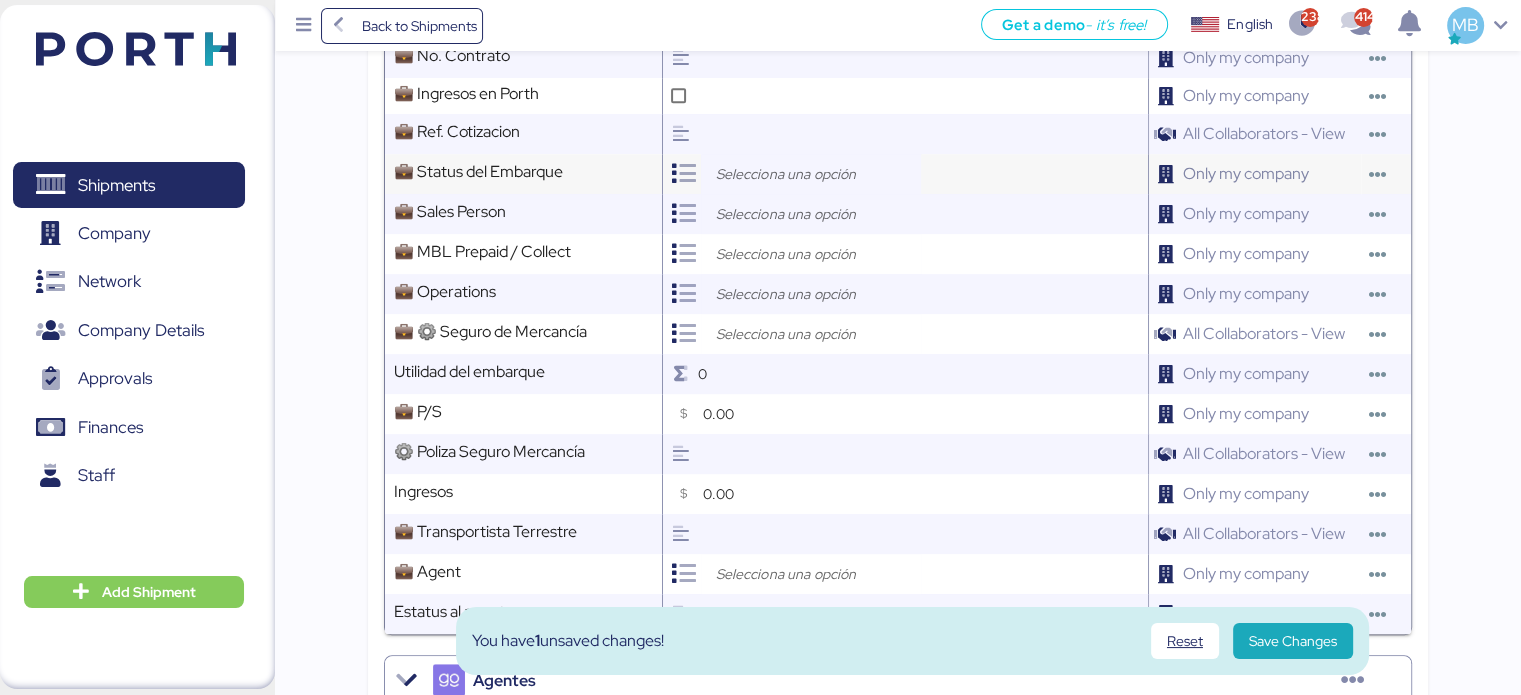 click at bounding box center (816, 174) 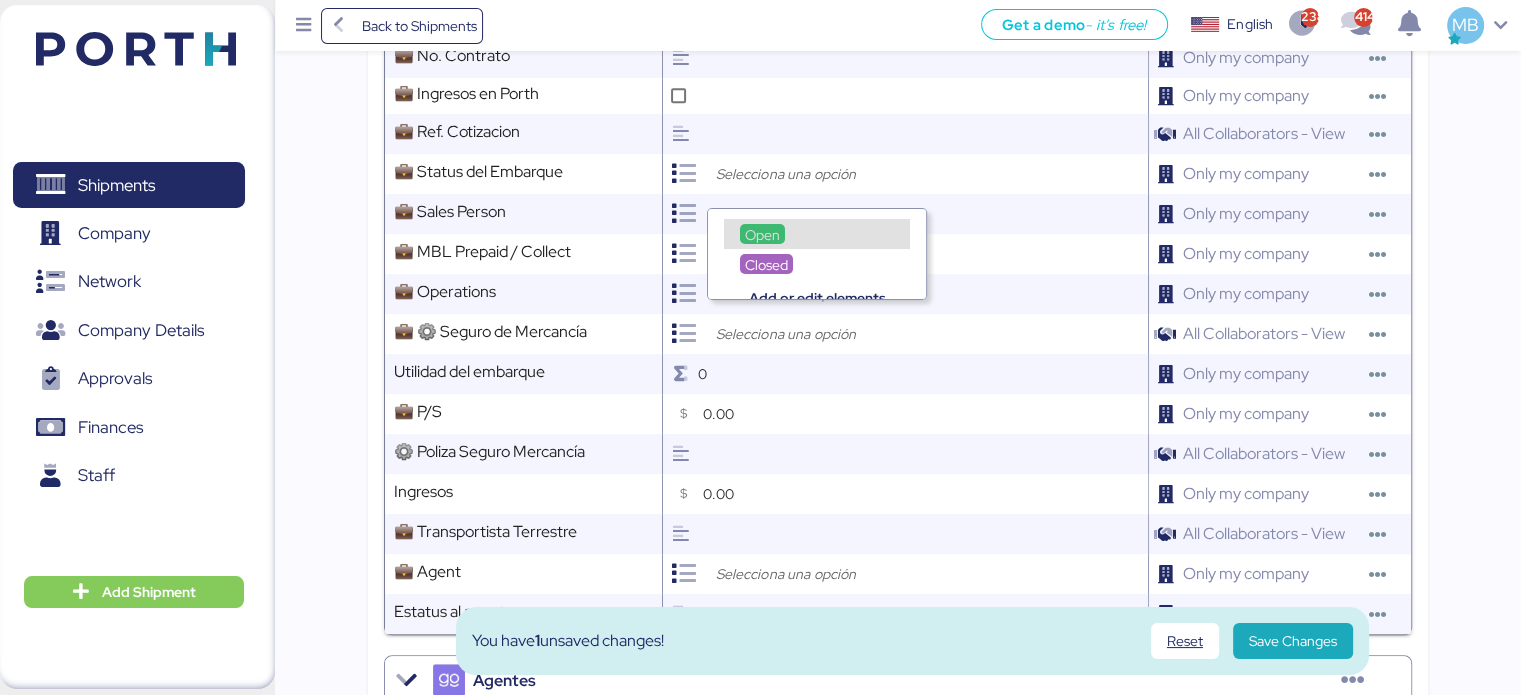 click on "Open" at bounding box center (762, 235) 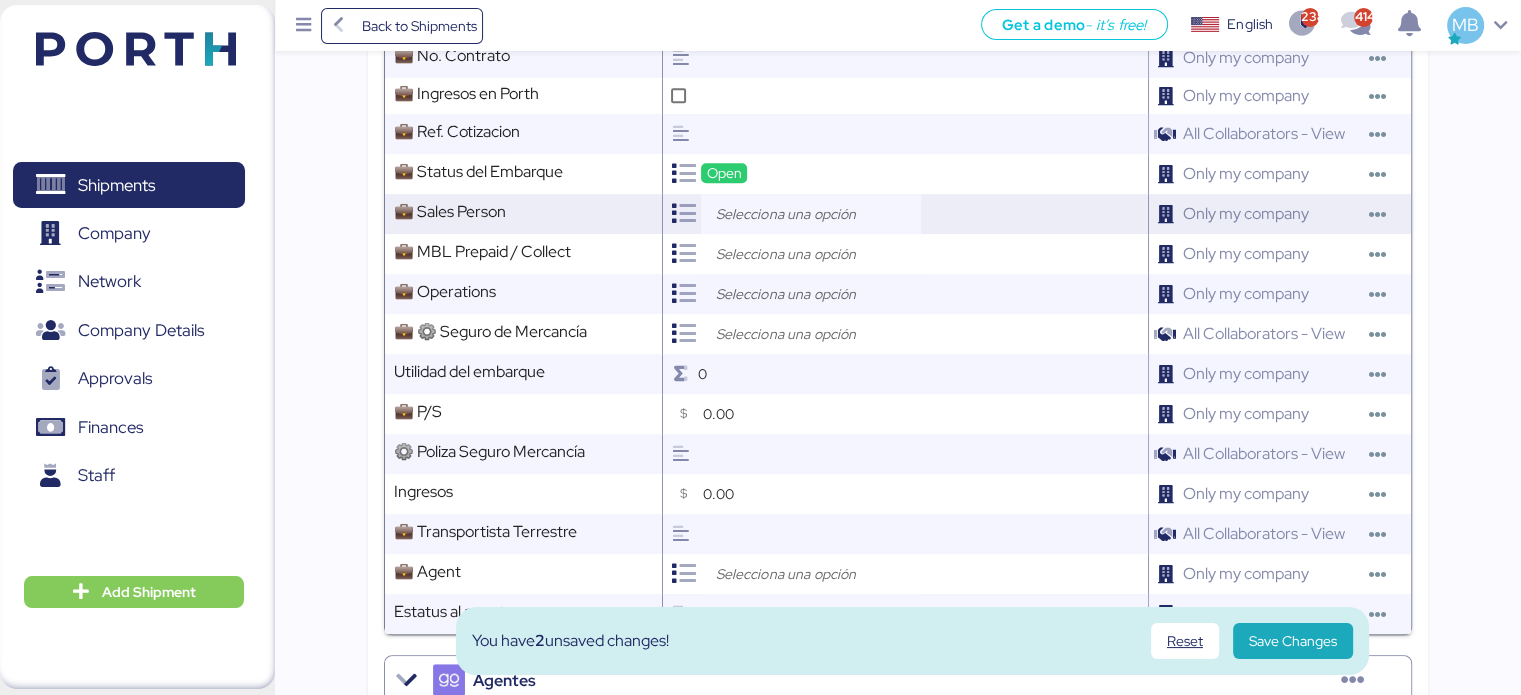 click at bounding box center (816, 214) 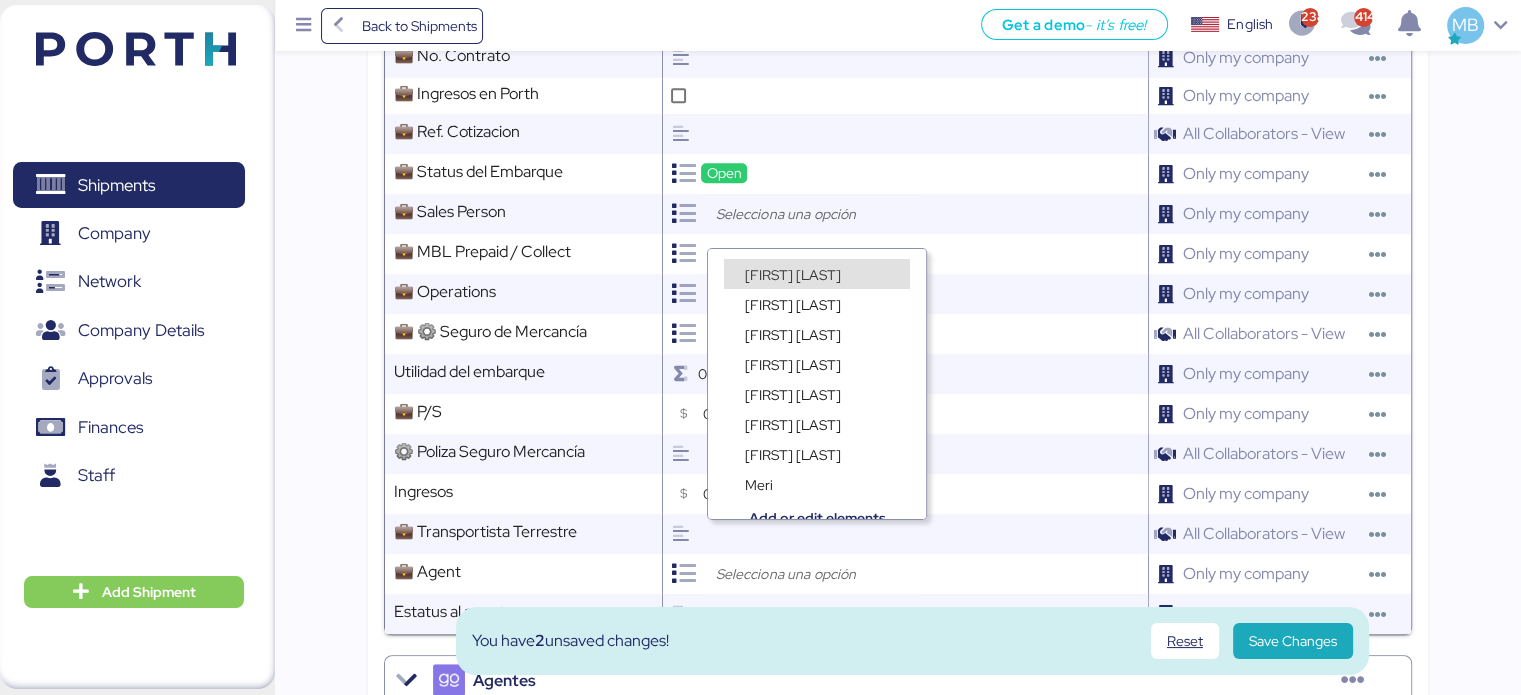 click on "[FIRST] [LAST]" at bounding box center (793, 275) 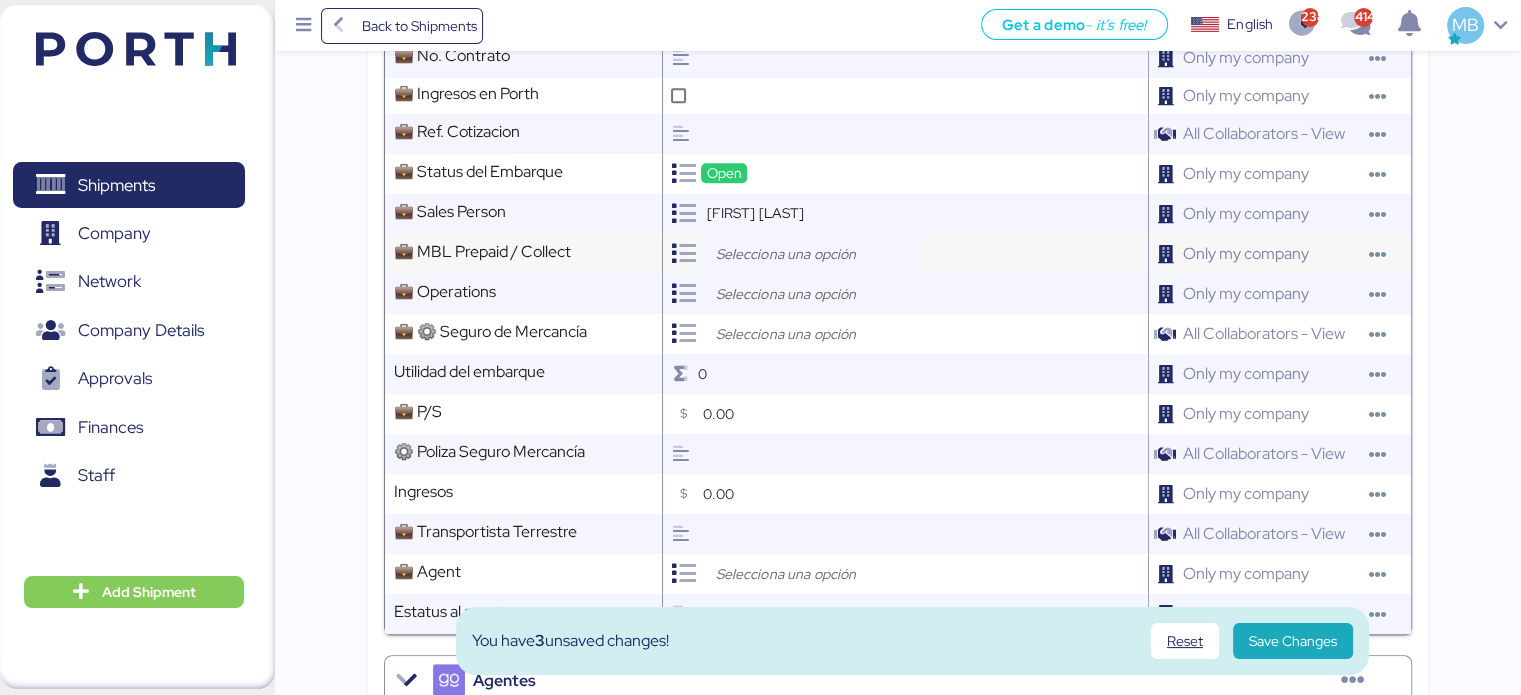 click at bounding box center [816, 254] 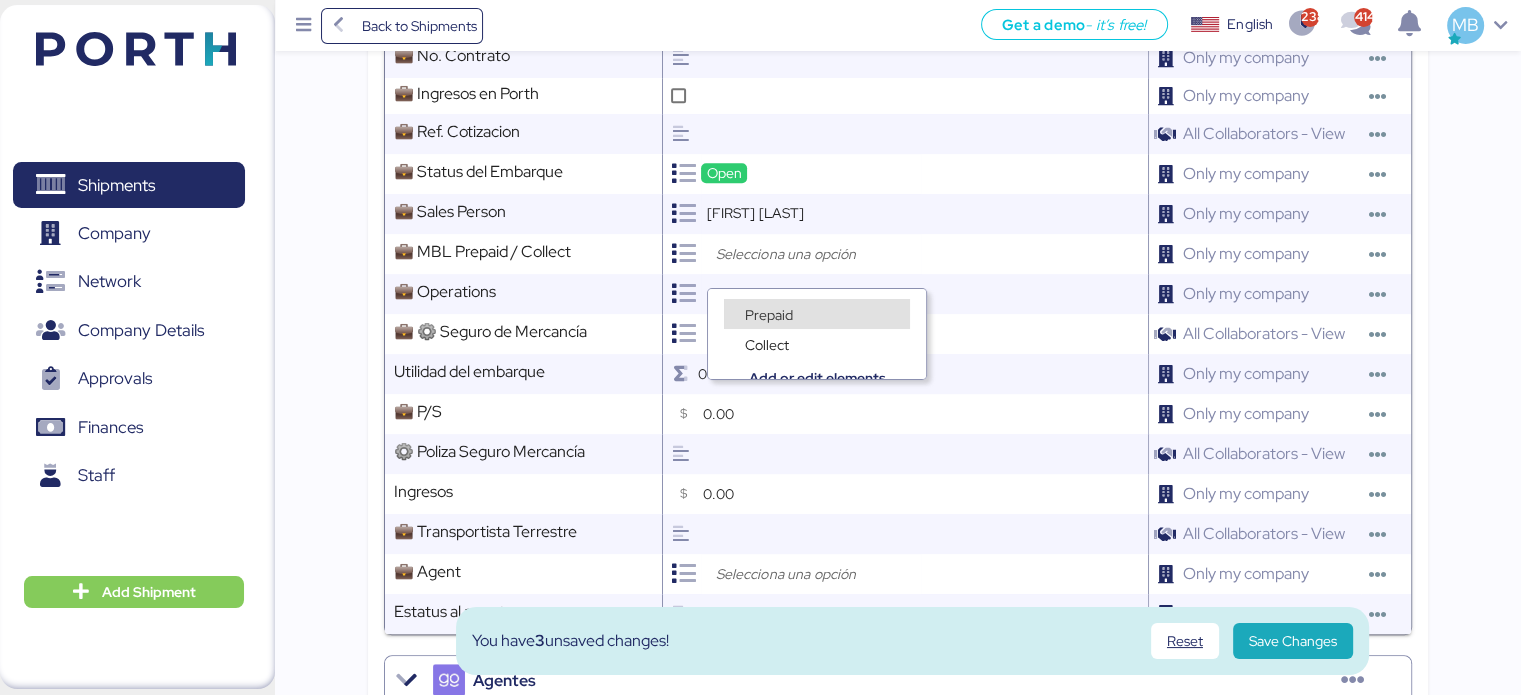 click on "Prepaid" at bounding box center [769, 315] 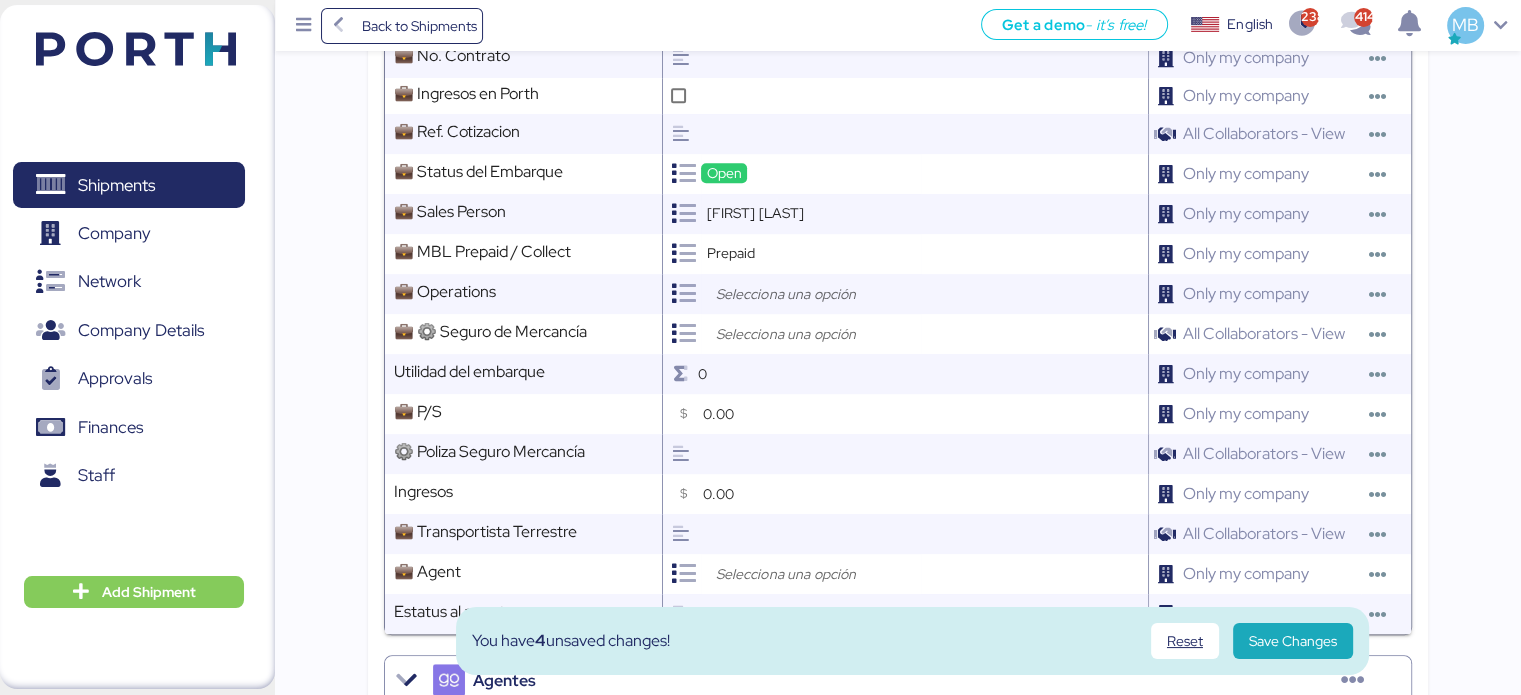 click at bounding box center [816, 294] 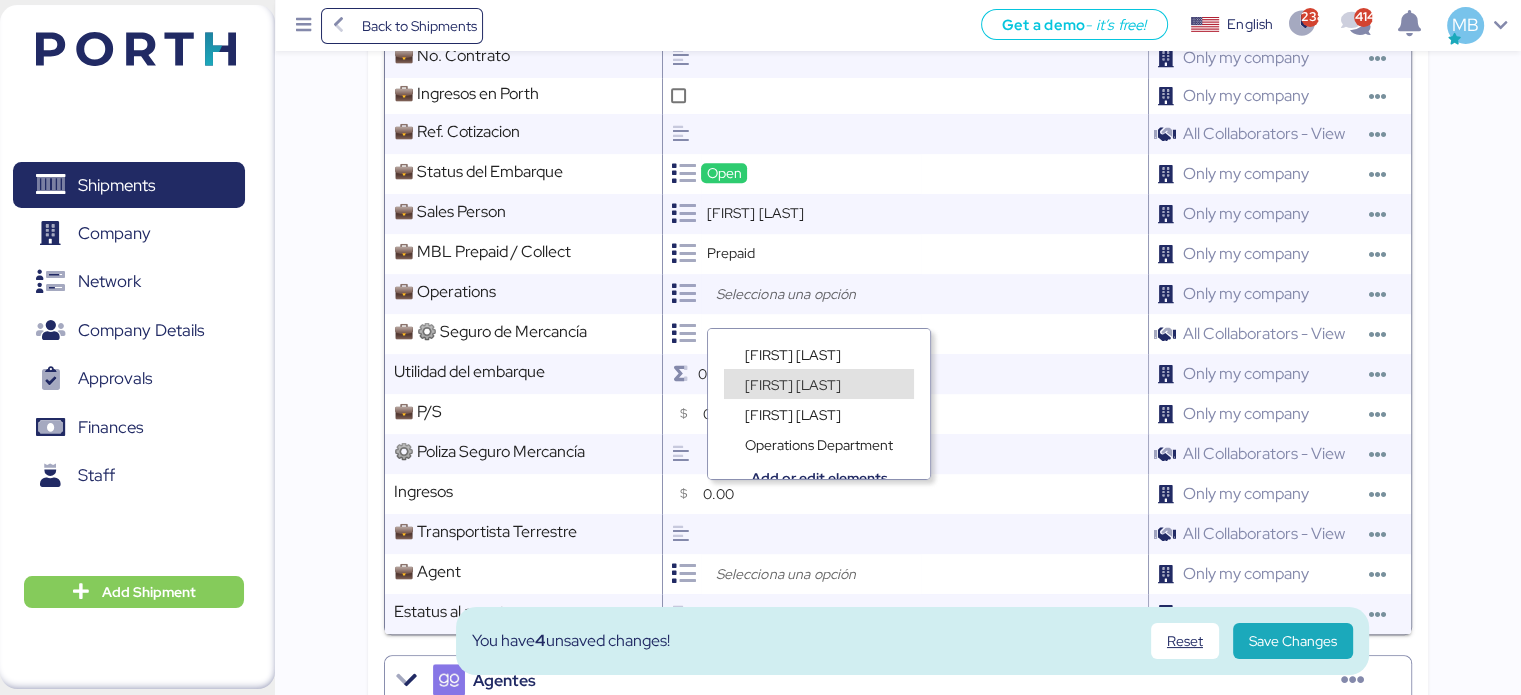 click on "[FIRST] [LAST]" at bounding box center [819, 374] 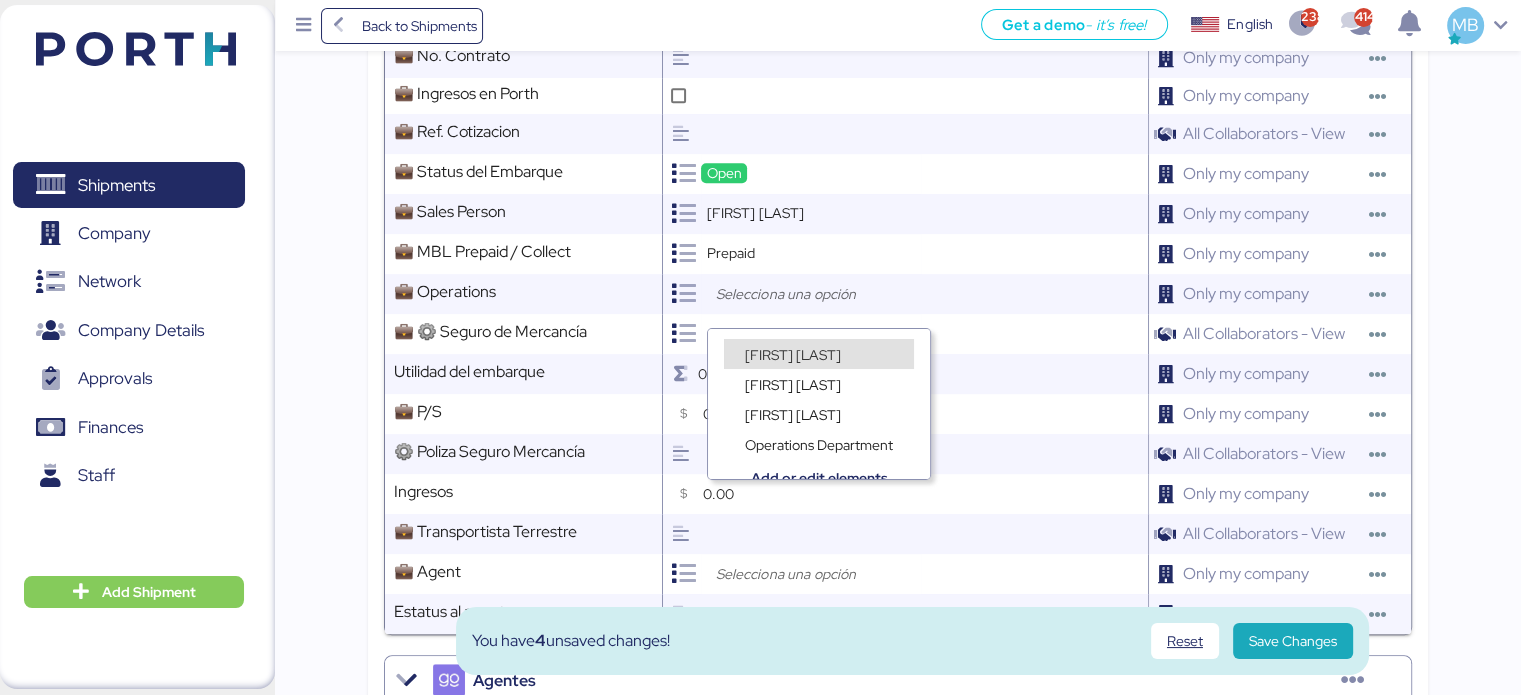 click on "[FIRST] [LAST]" at bounding box center [819, 354] 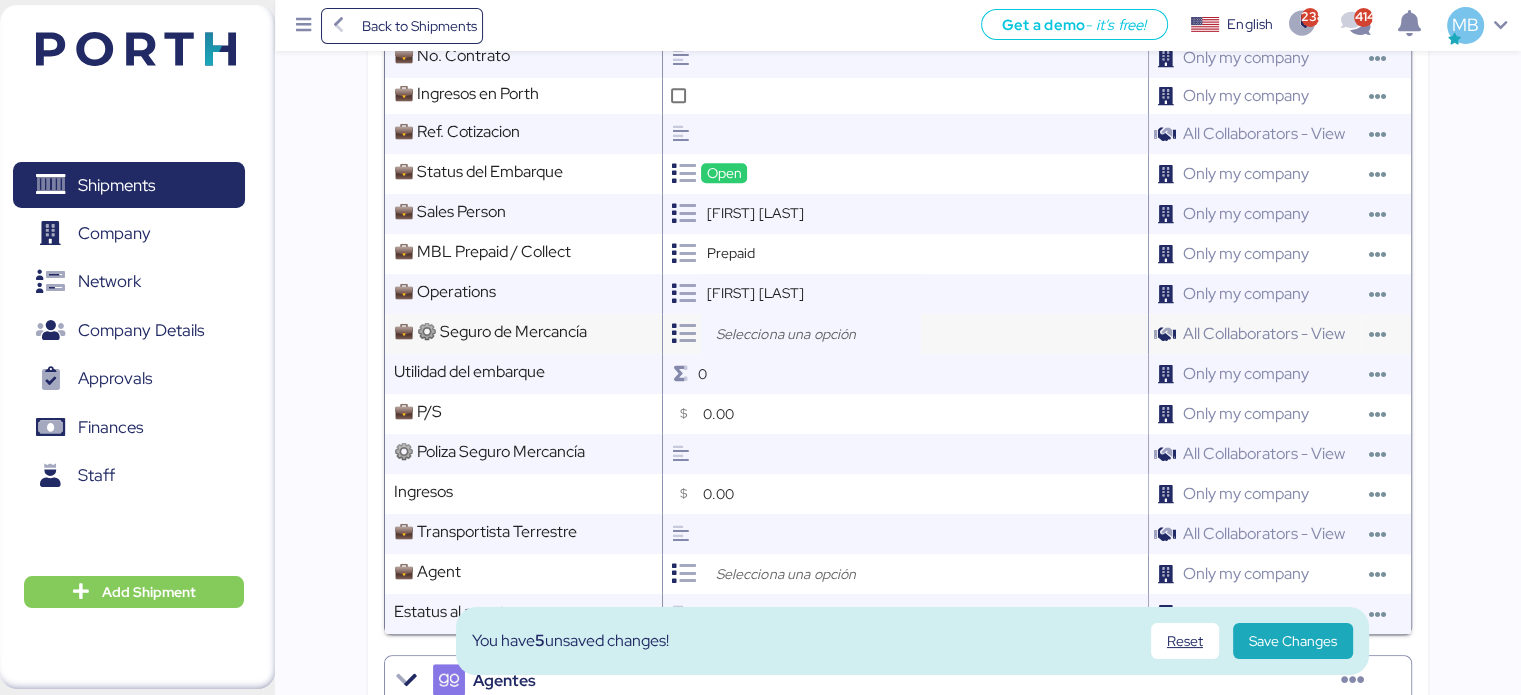 click at bounding box center (816, 334) 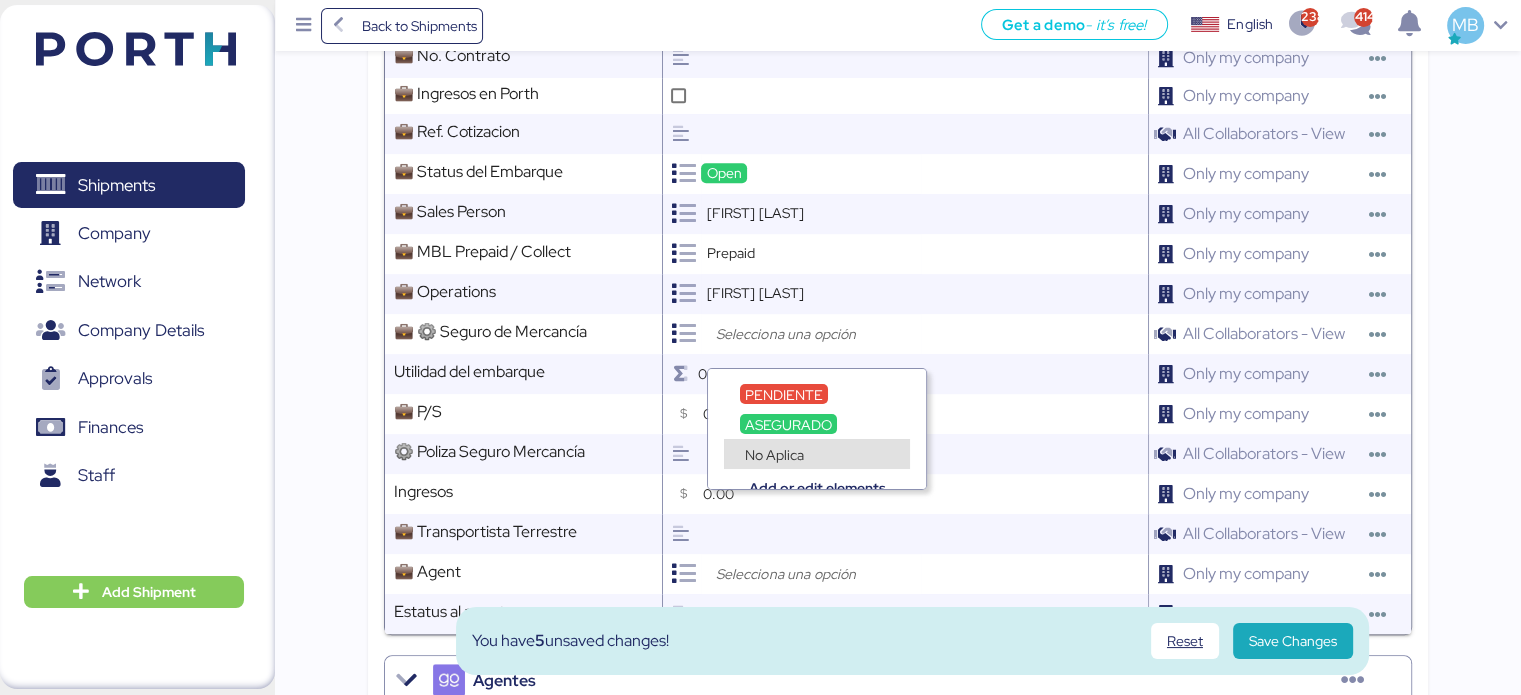 drag, startPoint x: 797, startPoint y: 447, endPoint x: 845, endPoint y: 449, distance: 48.04165 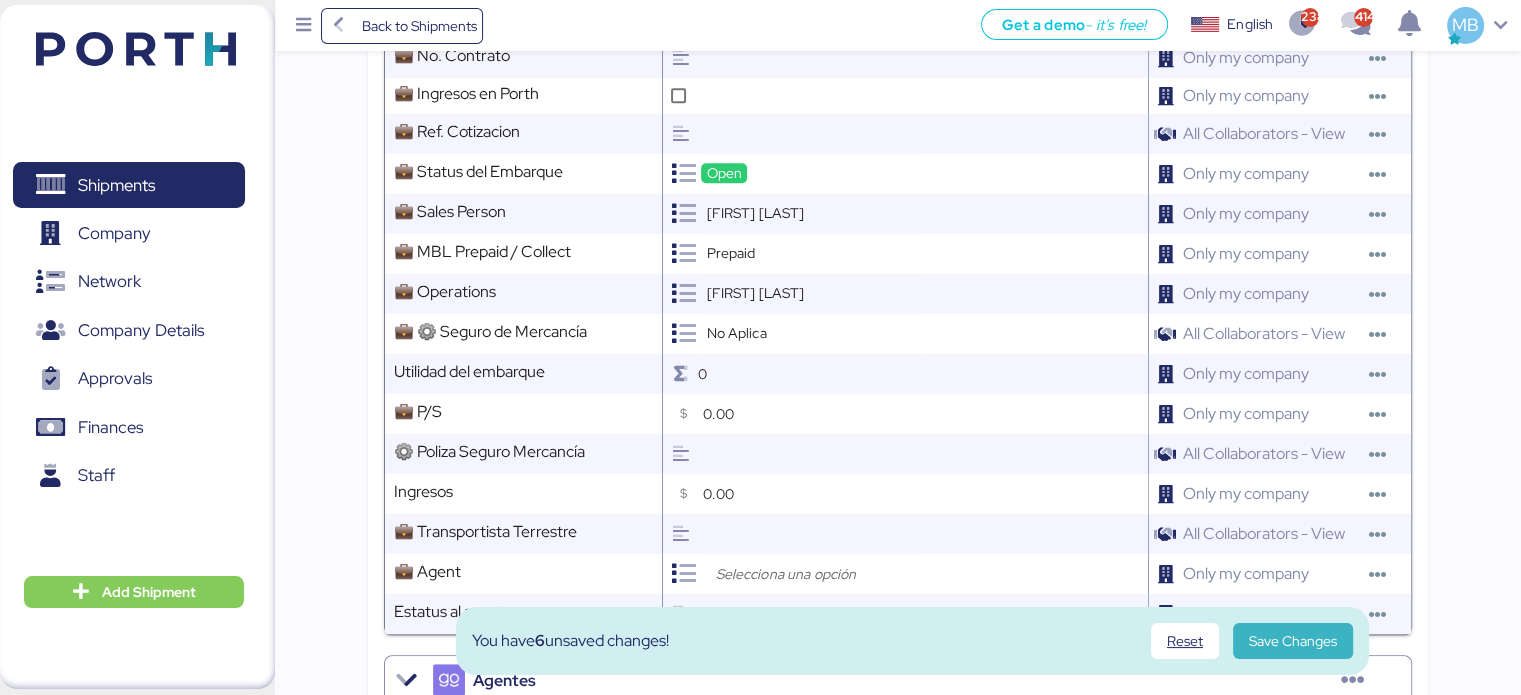 click on "Save Changes" at bounding box center (1293, 641) 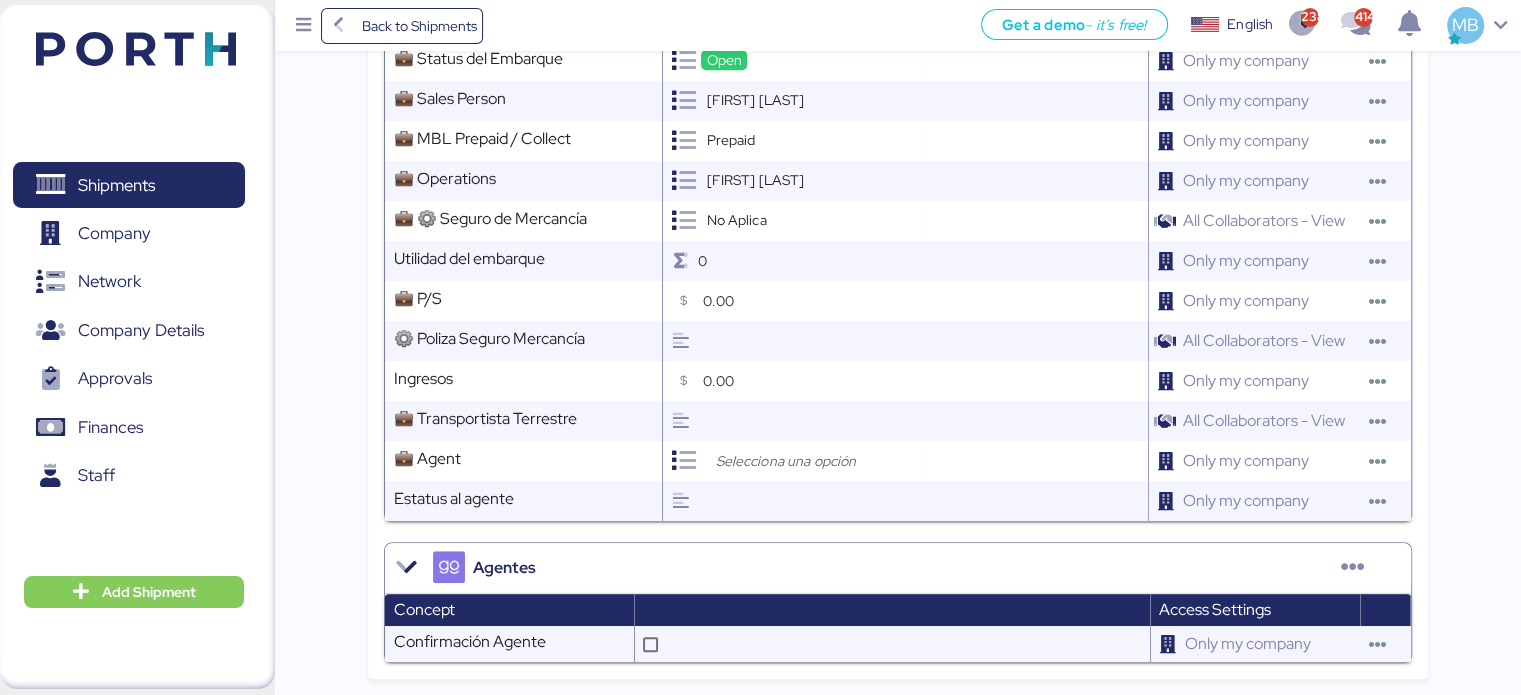 scroll, scrollTop: 0, scrollLeft: 0, axis: both 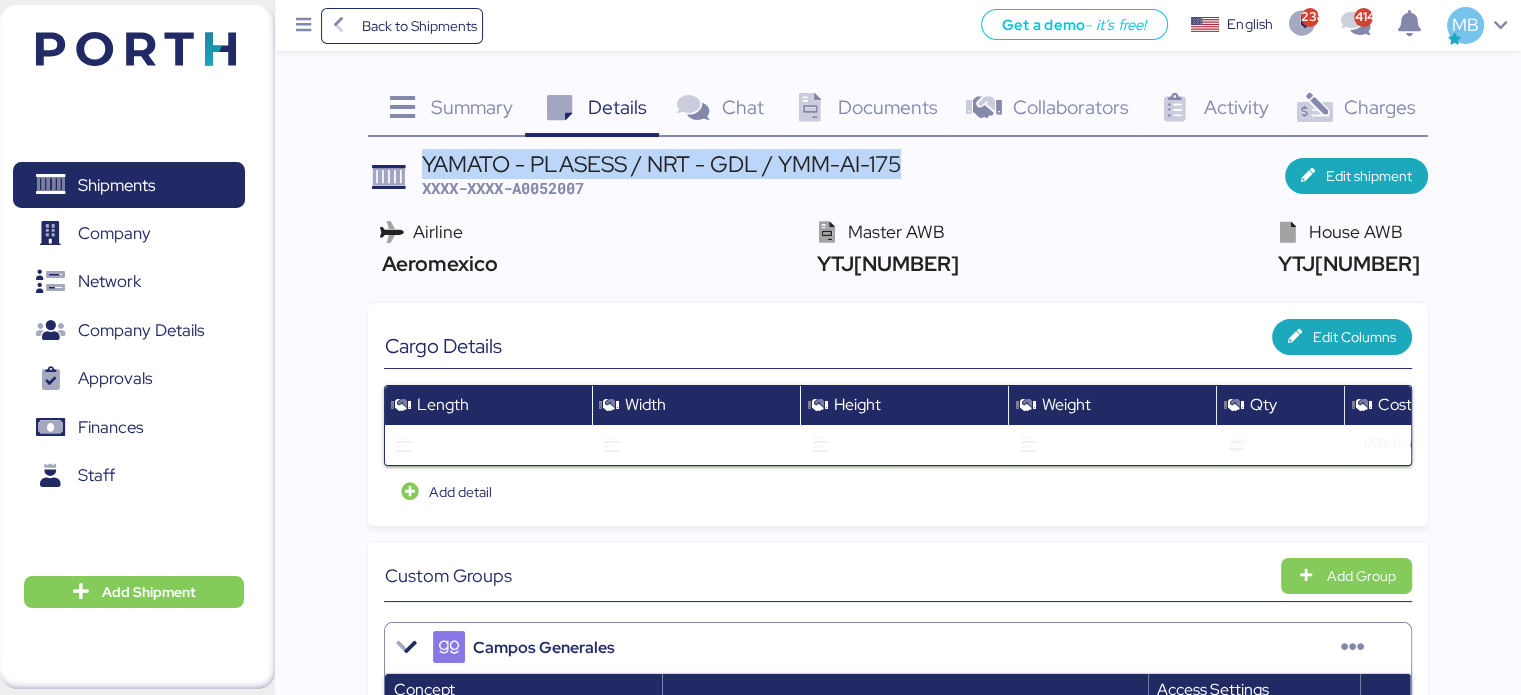 drag, startPoint x: 913, startPoint y: 168, endPoint x: 426, endPoint y: 144, distance: 487.591 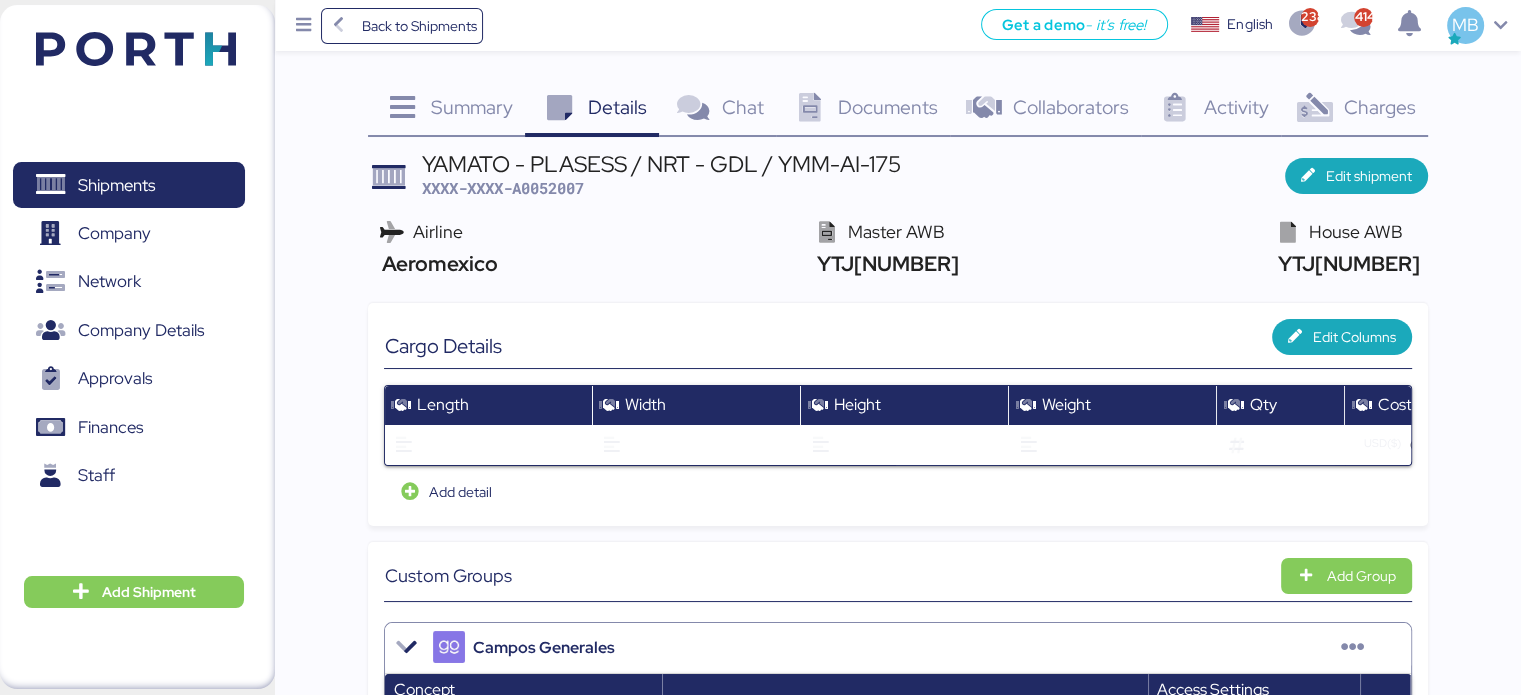 click on "YTJ[NUMBER]" at bounding box center (884, 263) 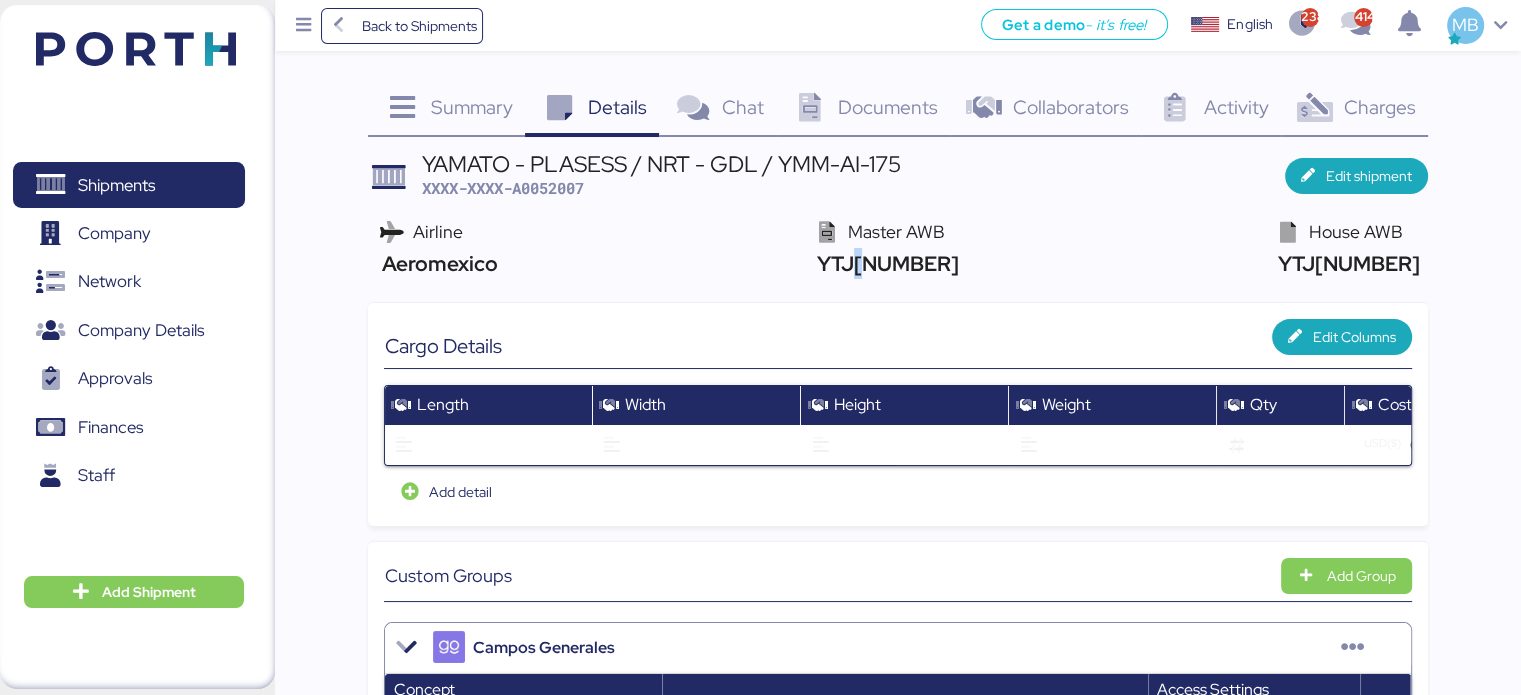 click on "YTJ[NUMBER]" at bounding box center (884, 263) 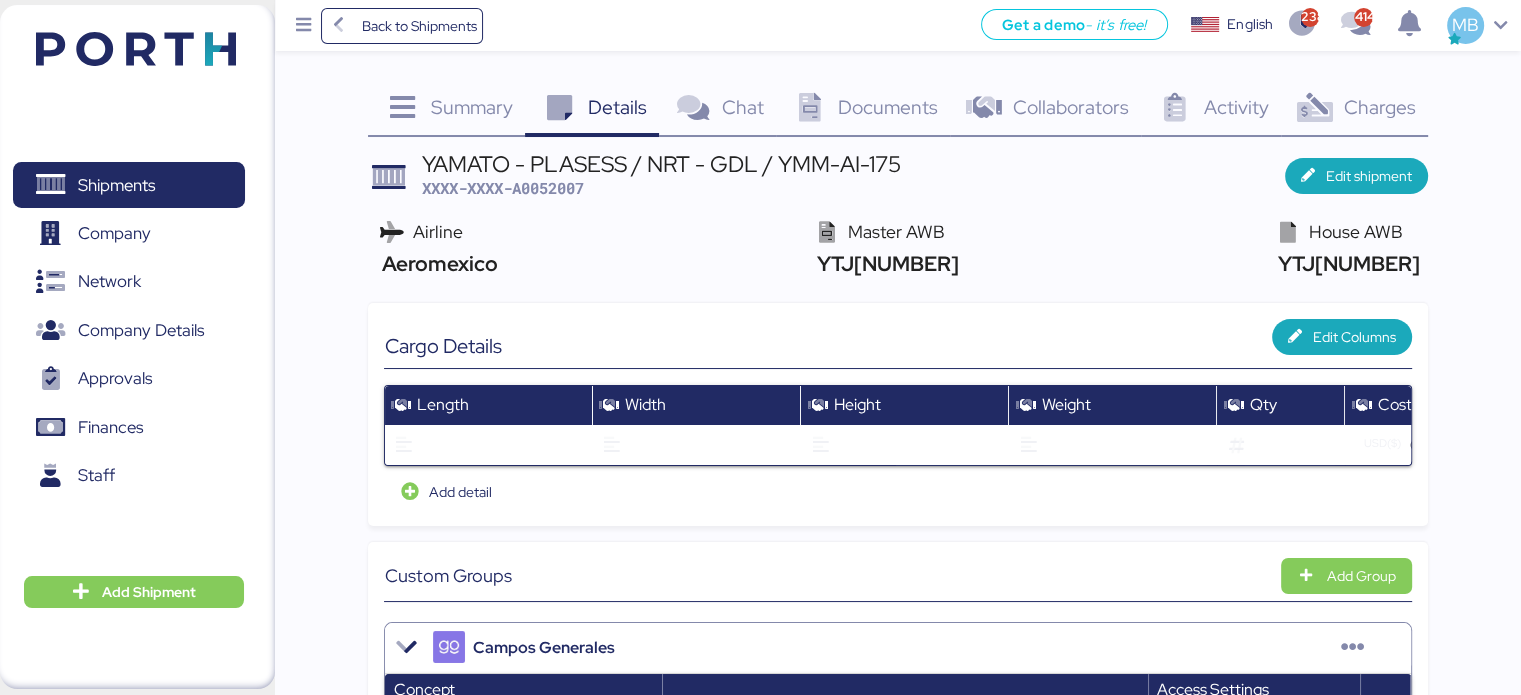 click on "YTJ[NUMBER]" at bounding box center [884, 263] 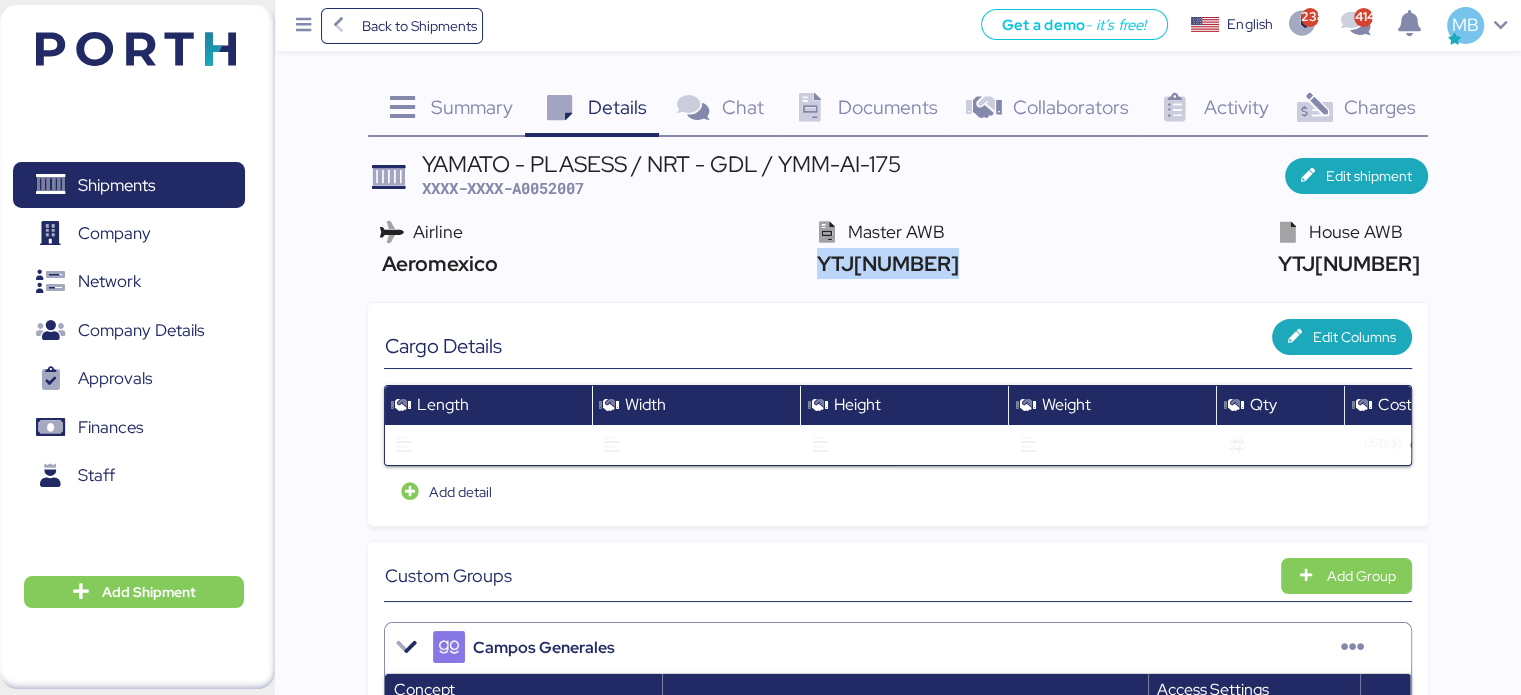 click on "YTJ[NUMBER]" at bounding box center (884, 263) 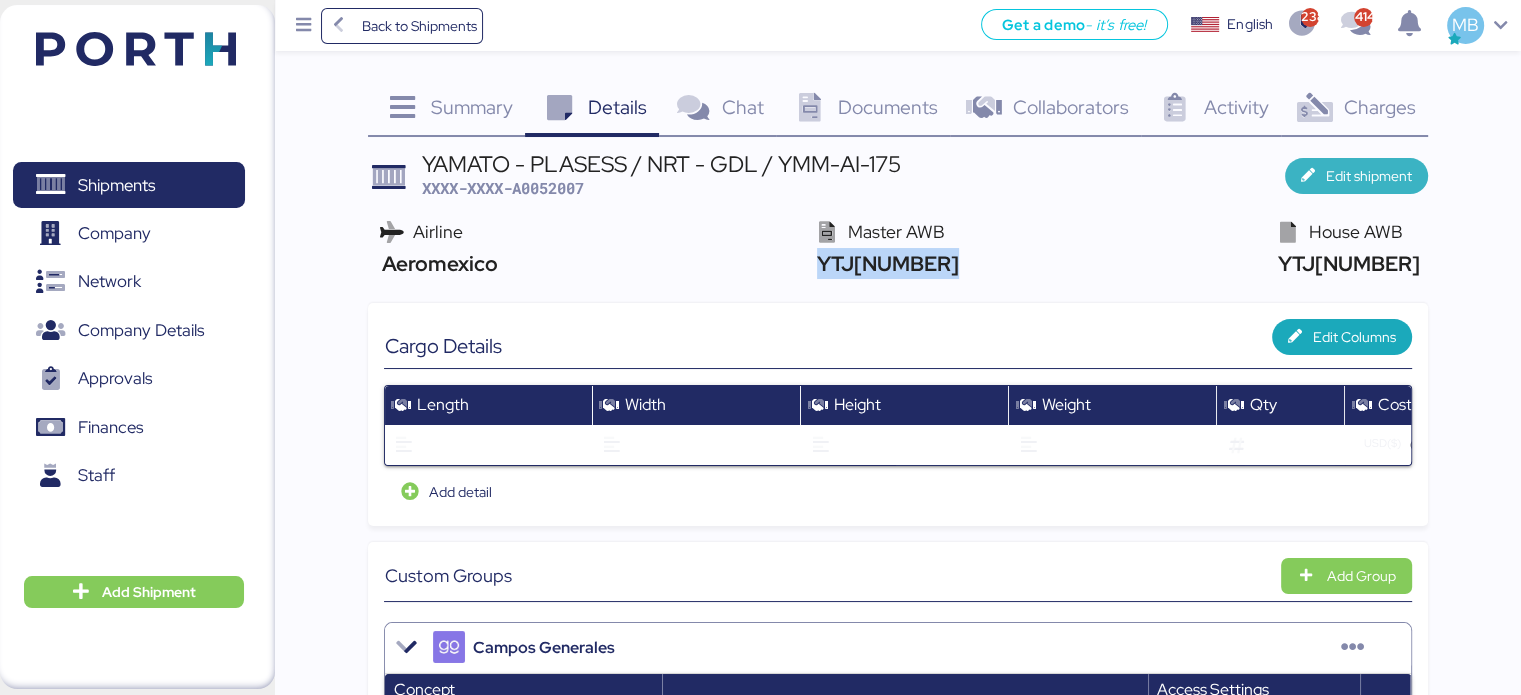 click on "Edit shipment" at bounding box center (1369, 176) 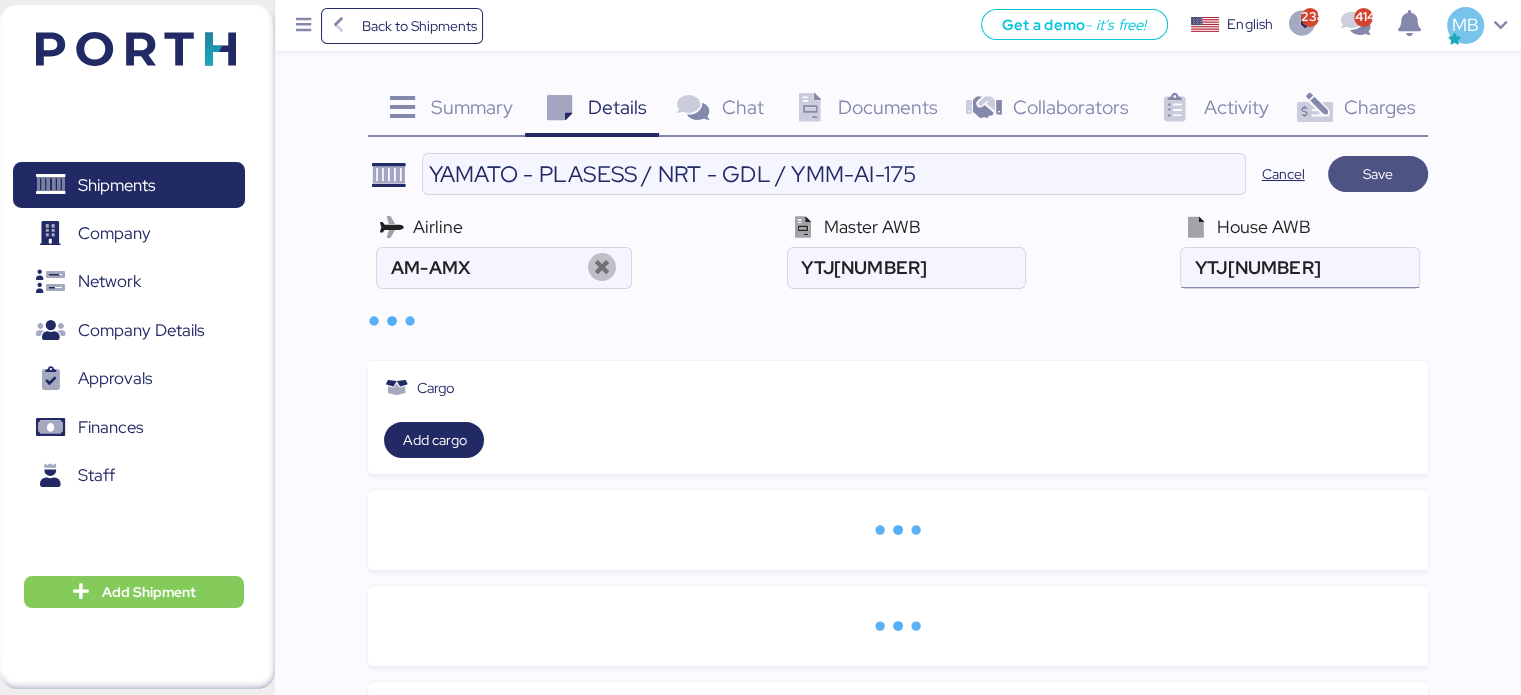 type on "Aeromexico" 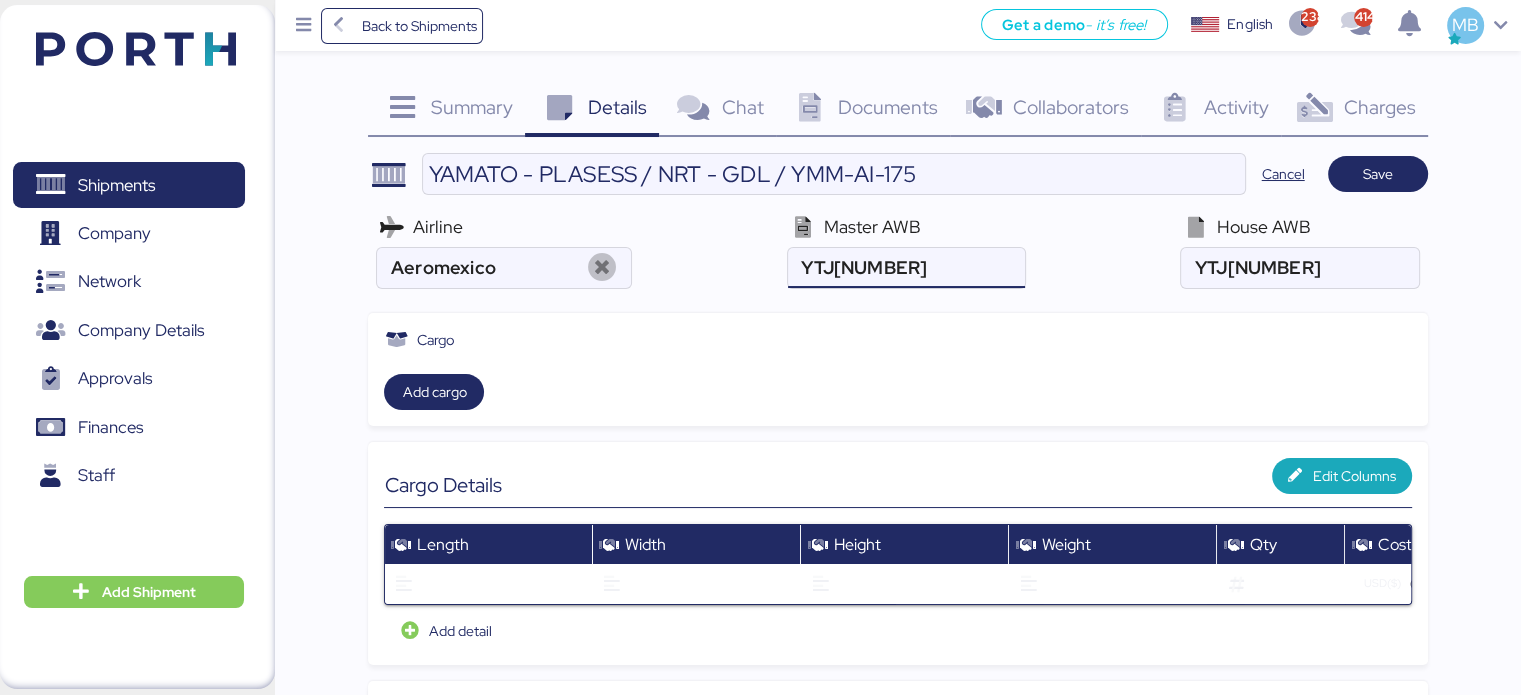 drag, startPoint x: 959, startPoint y: 274, endPoint x: 730, endPoint y: 271, distance: 229.01965 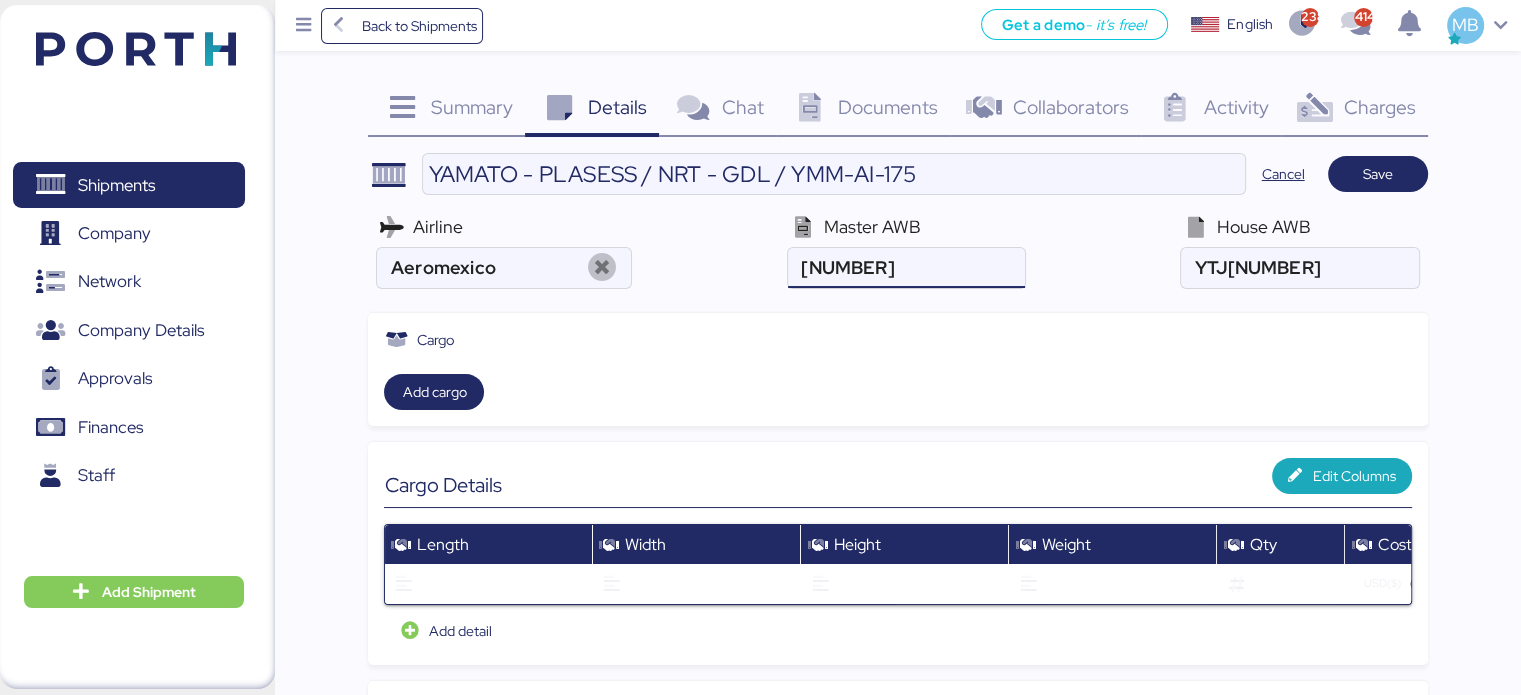 type on "[NUMBER]" 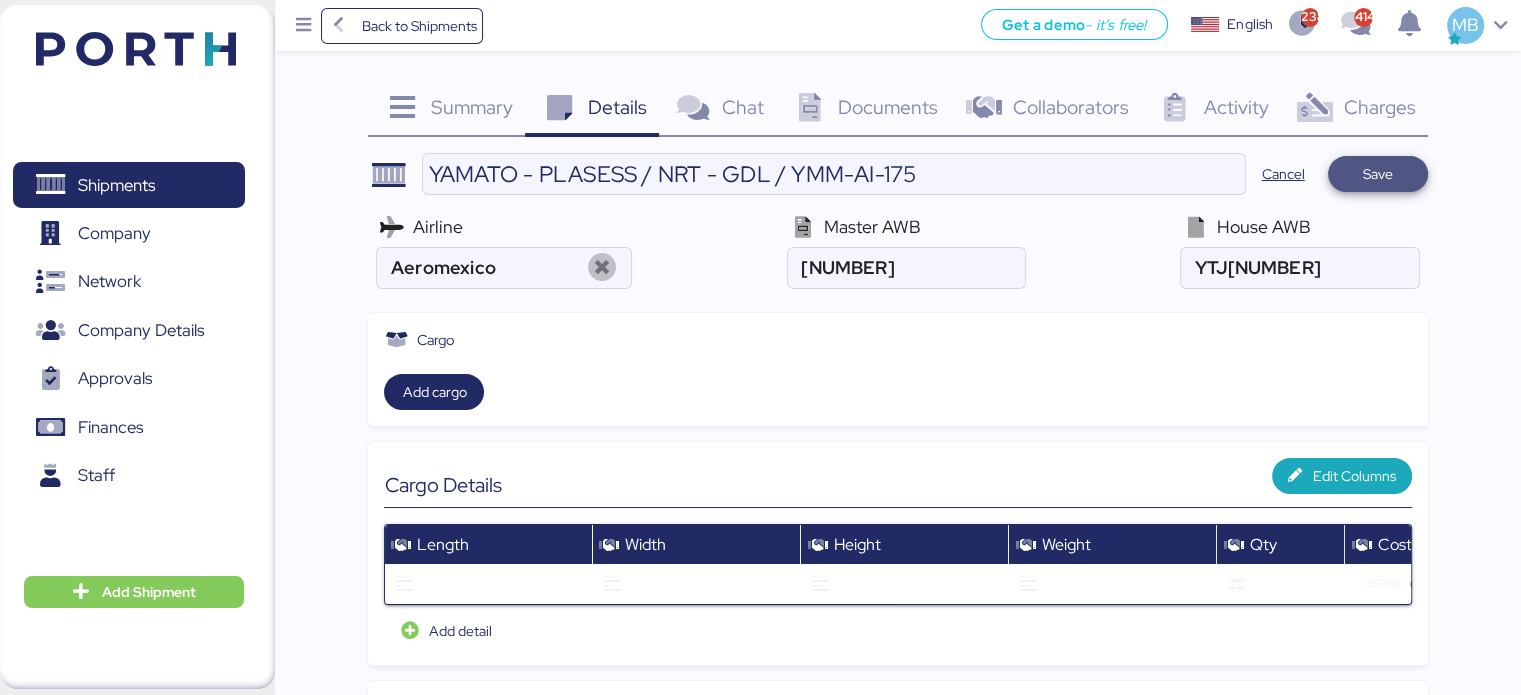 click on "Save" at bounding box center (1378, 174) 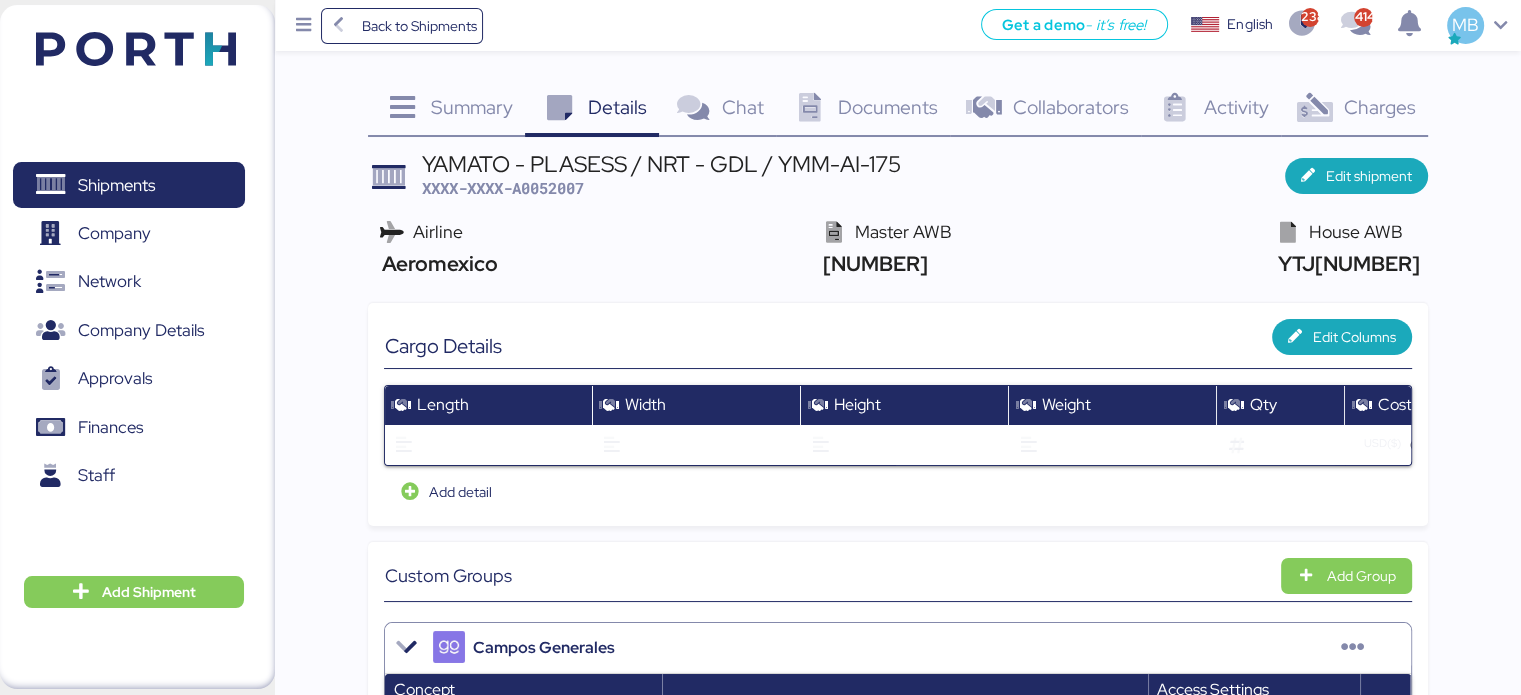 drag, startPoint x: 967, startPoint y: 262, endPoint x: 816, endPoint y: 261, distance: 151.00331 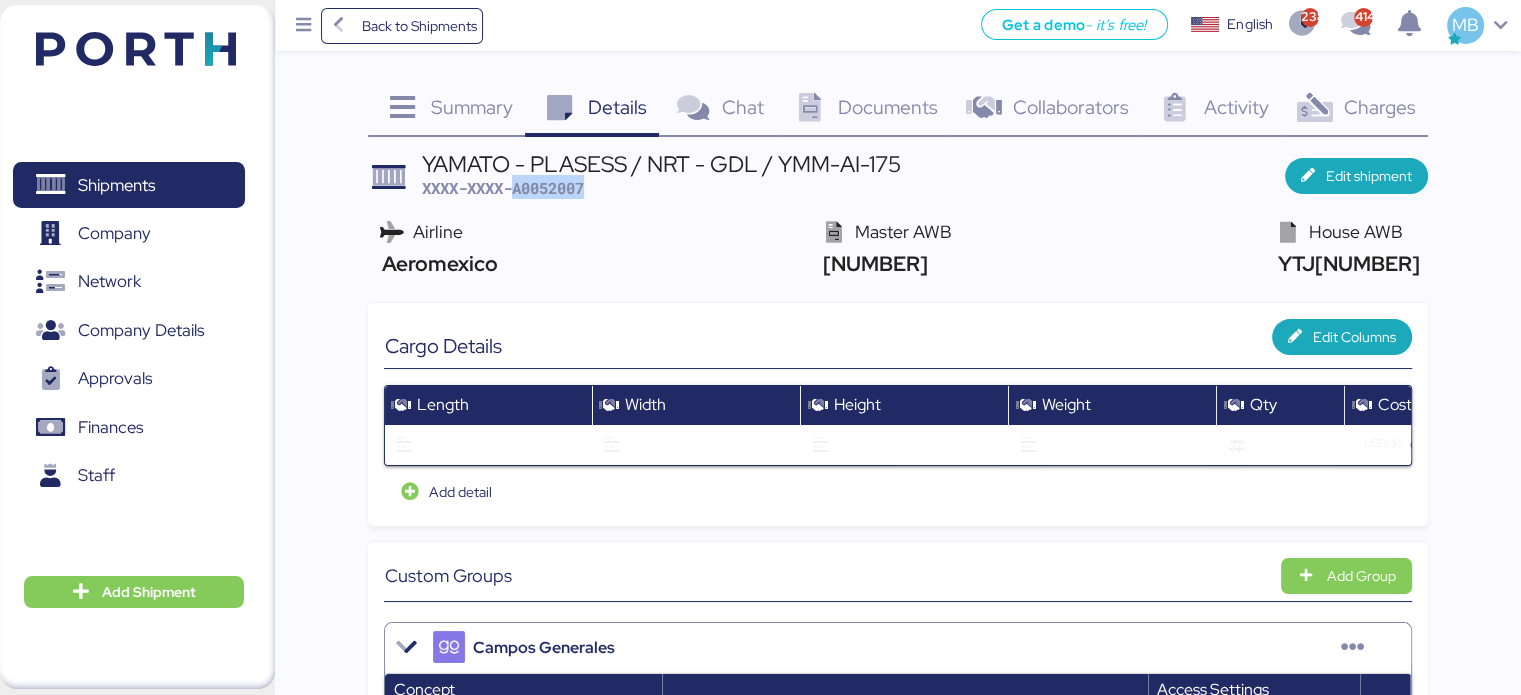 click on "XXXX-XXXX-A0052007" at bounding box center [503, 188] 